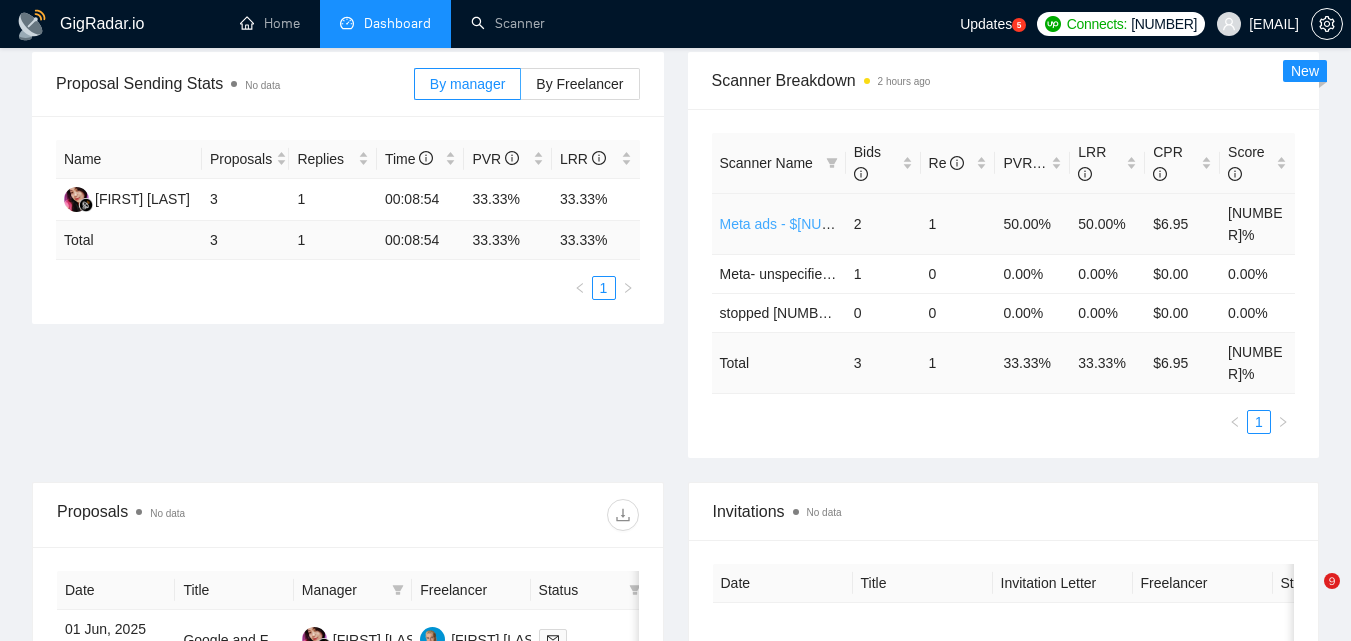 scroll, scrollTop: 300, scrollLeft: 0, axis: vertical 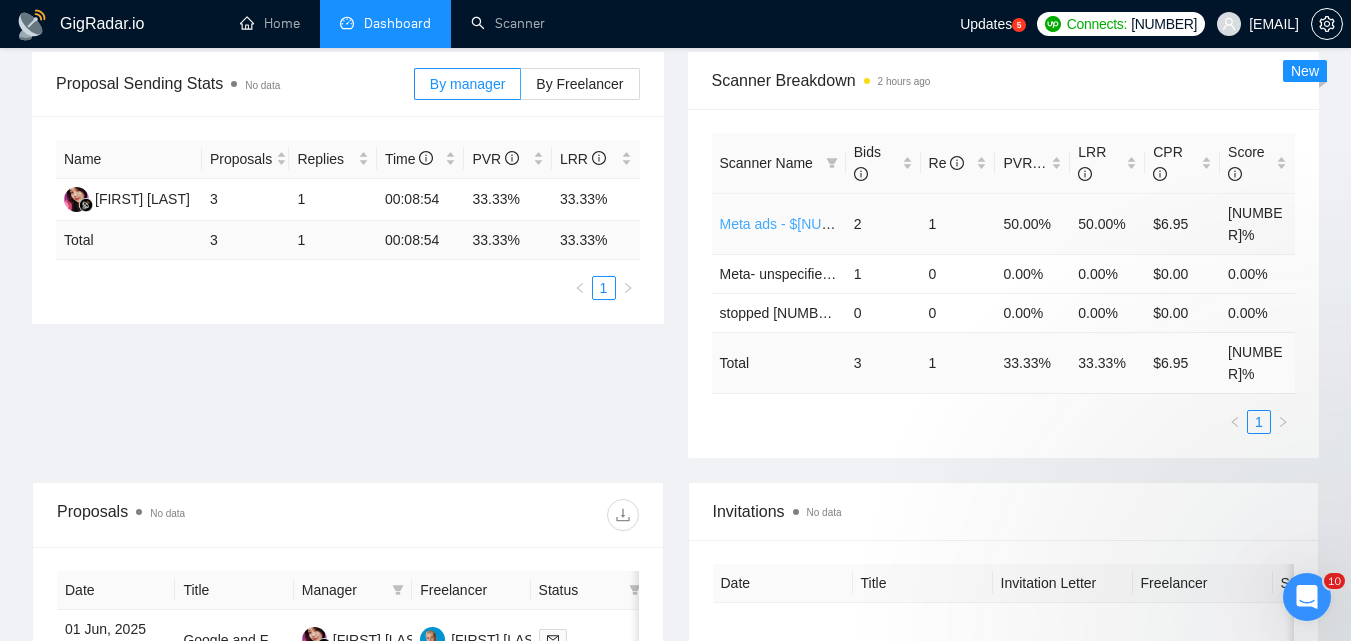 click on "Meta ads - $[NUMBER]+/$[NUMBER]+ - Feedback+/[NUMBER]+ -AI" at bounding box center (933, 224) 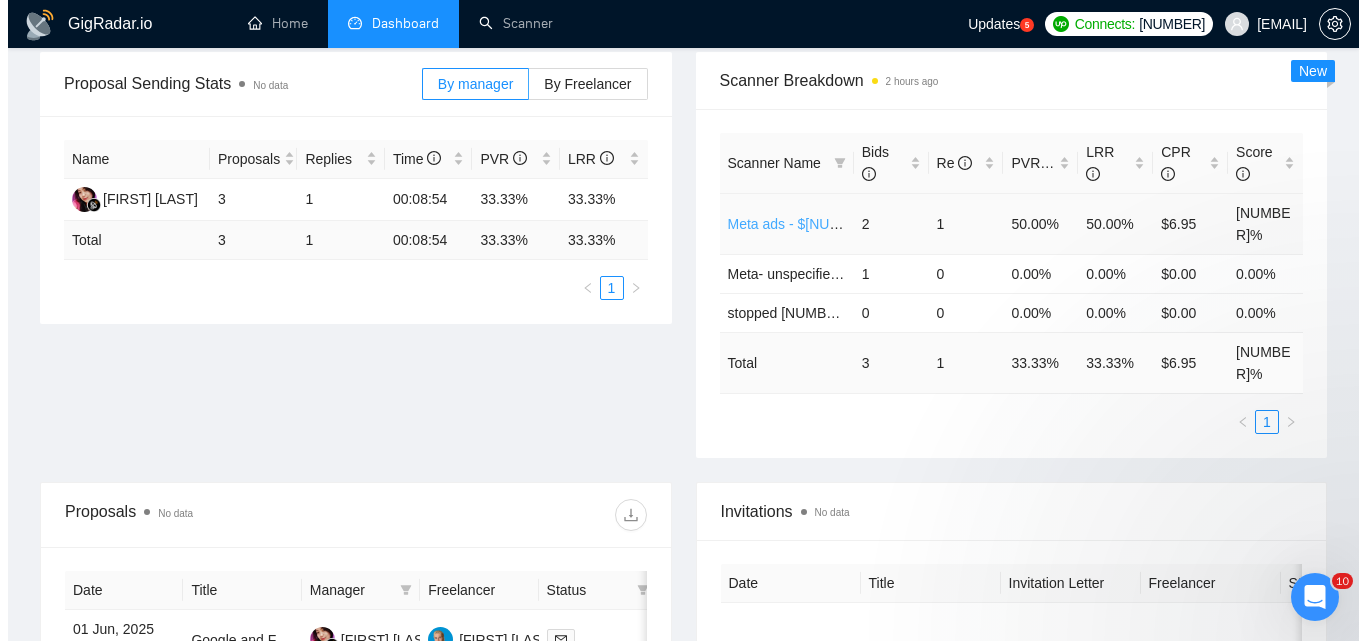 scroll, scrollTop: 0, scrollLeft: 0, axis: both 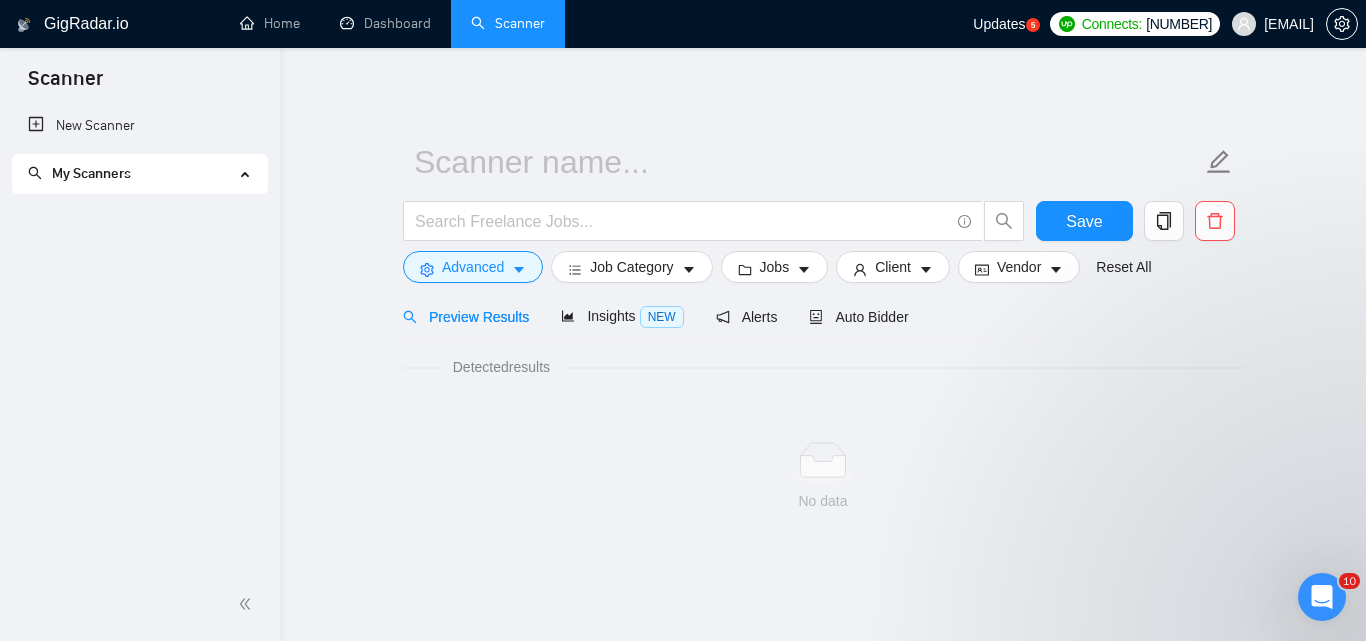 click on "stopped - Meta - $500+/$20+/placeholders - Feedback+/cost1k+" at bounding box center [357, 264] 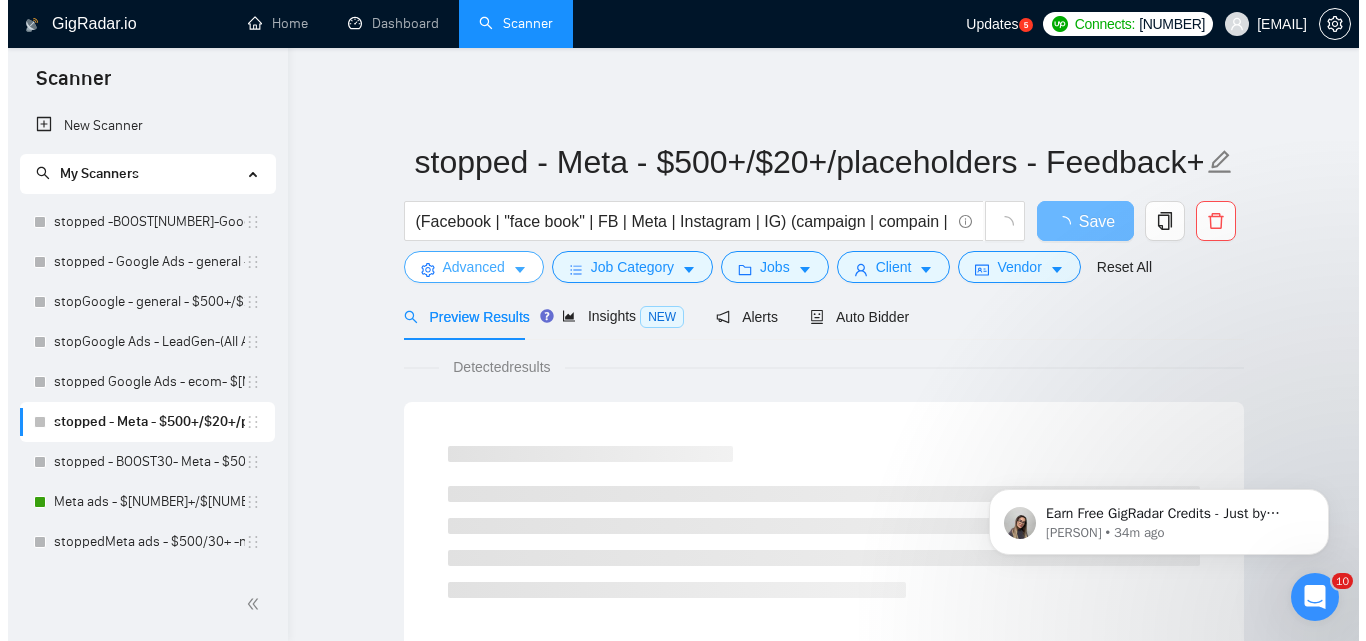 scroll, scrollTop: 0, scrollLeft: 0, axis: both 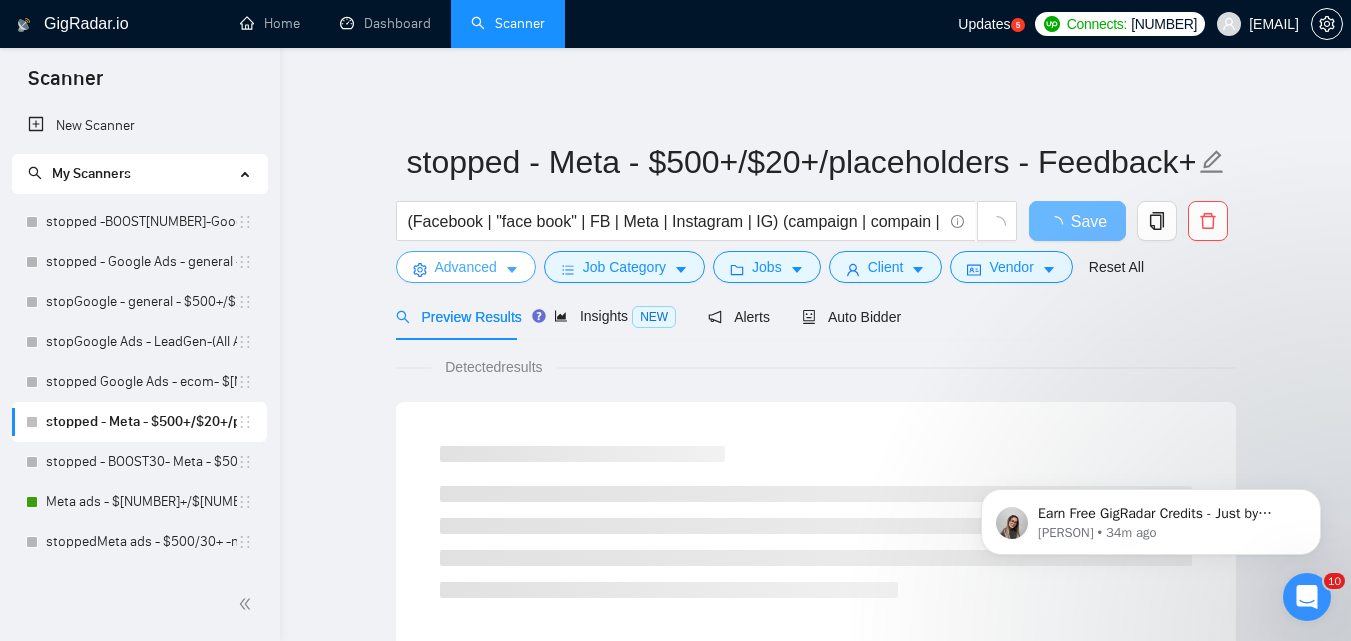 click on "Advanced" at bounding box center [466, 267] 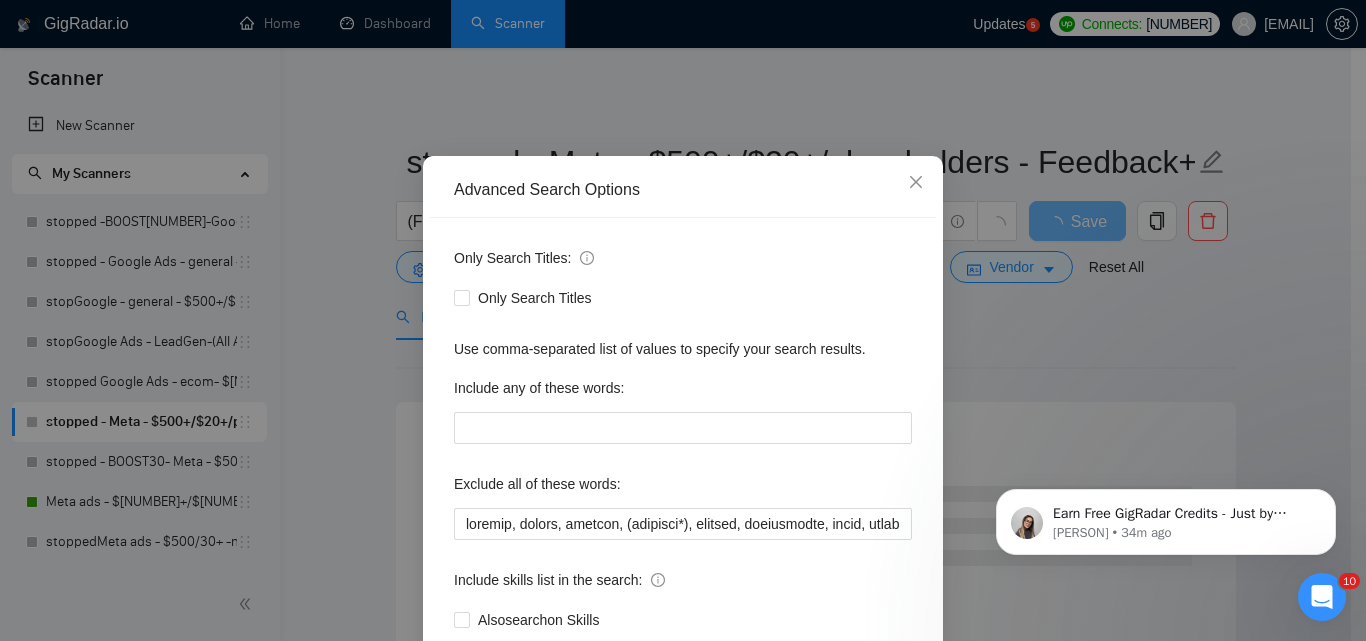 scroll, scrollTop: 100, scrollLeft: 0, axis: vertical 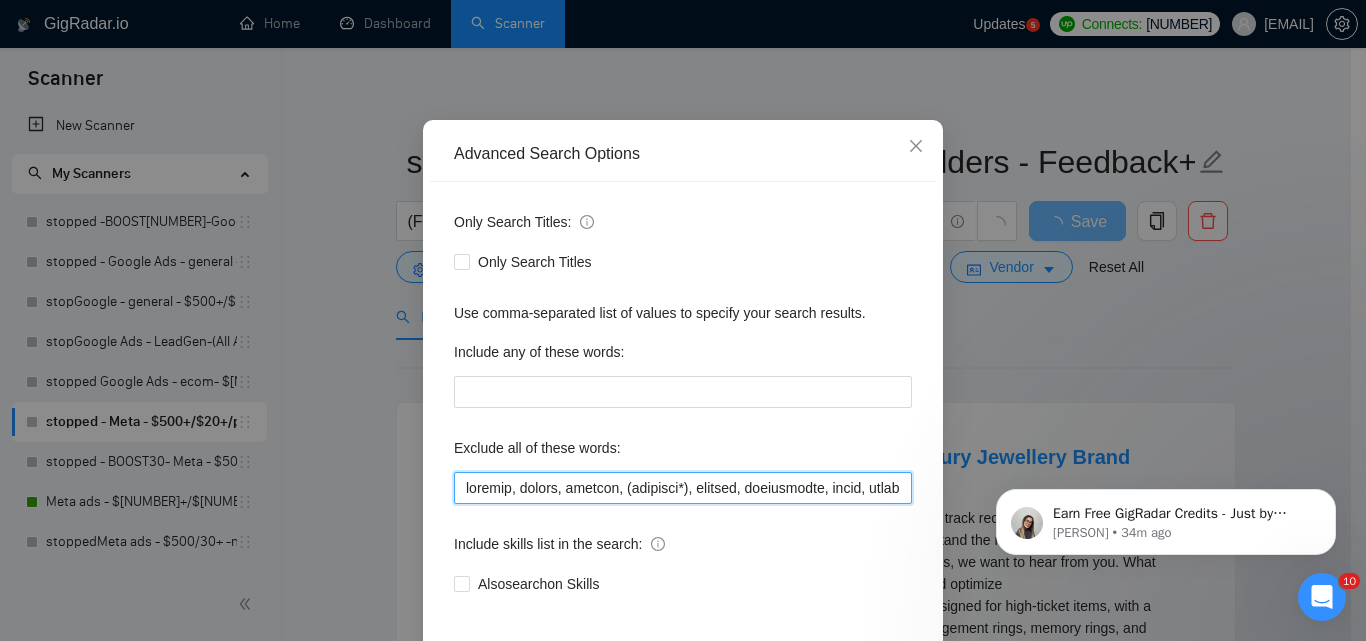 drag, startPoint x: 890, startPoint y: 495, endPoint x: 869, endPoint y: 494, distance: 21.023796 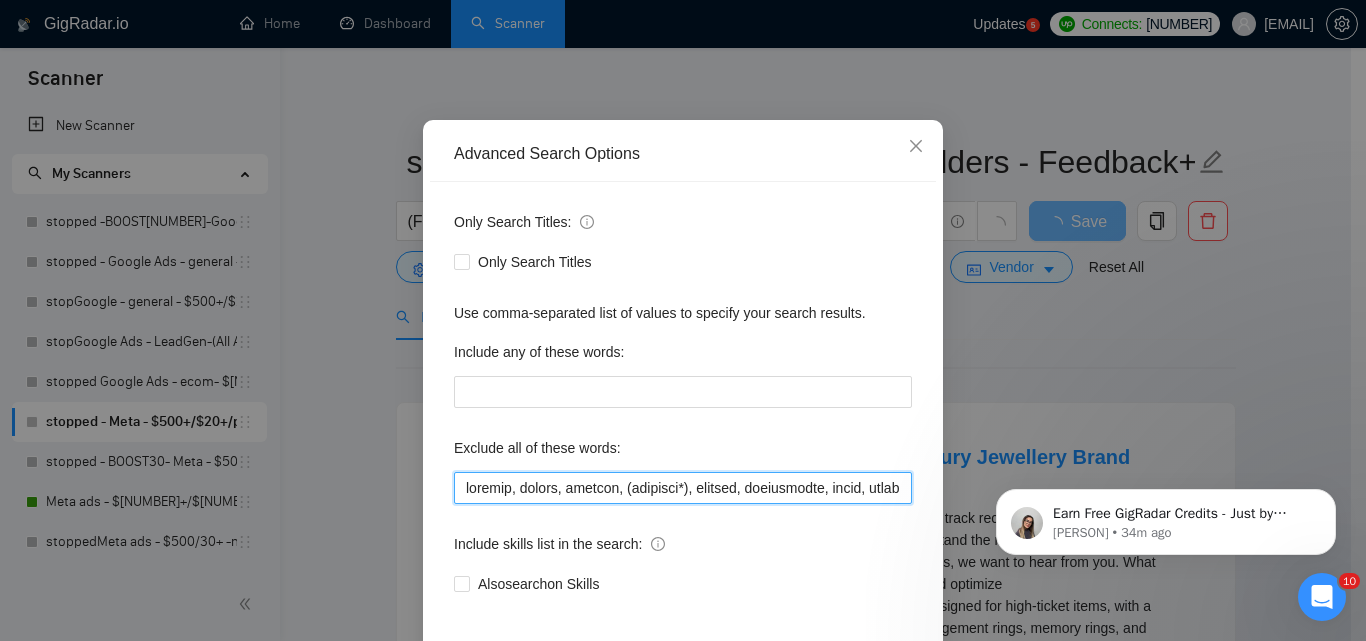 click at bounding box center [683, 488] 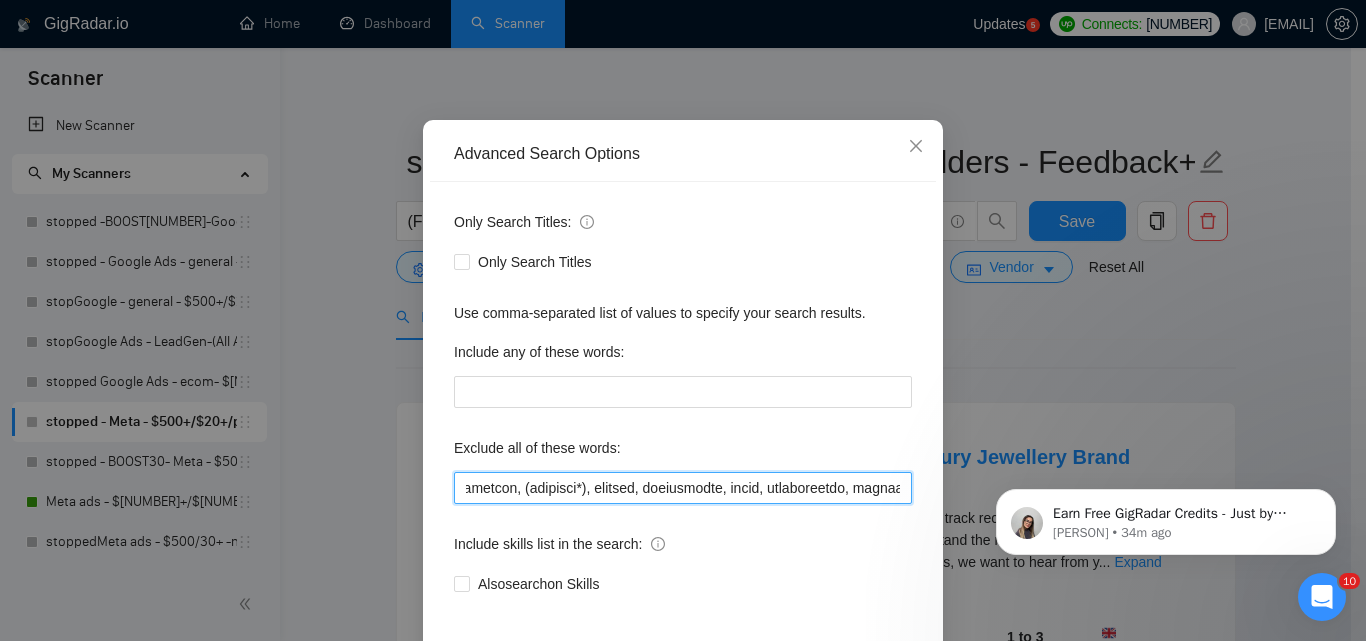click at bounding box center [683, 488] 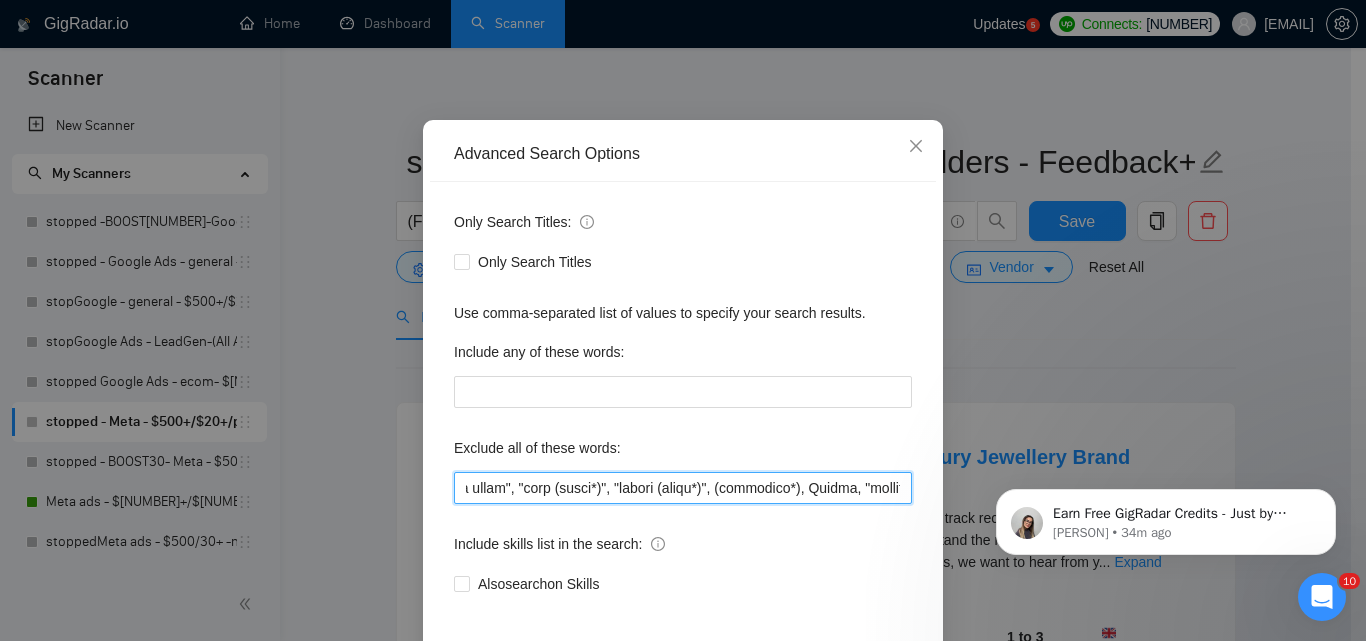 scroll, scrollTop: 0, scrollLeft: 12760, axis: horizontal 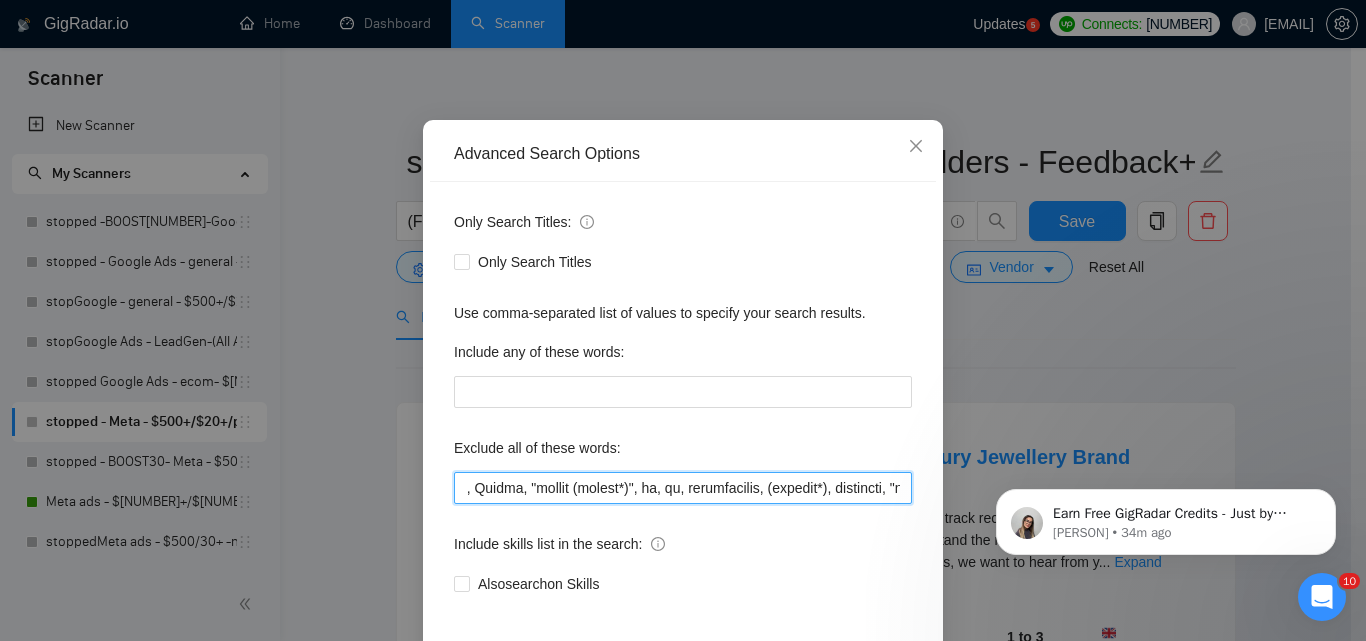 drag, startPoint x: 825, startPoint y: 494, endPoint x: 902, endPoint y: 502, distance: 77.41447 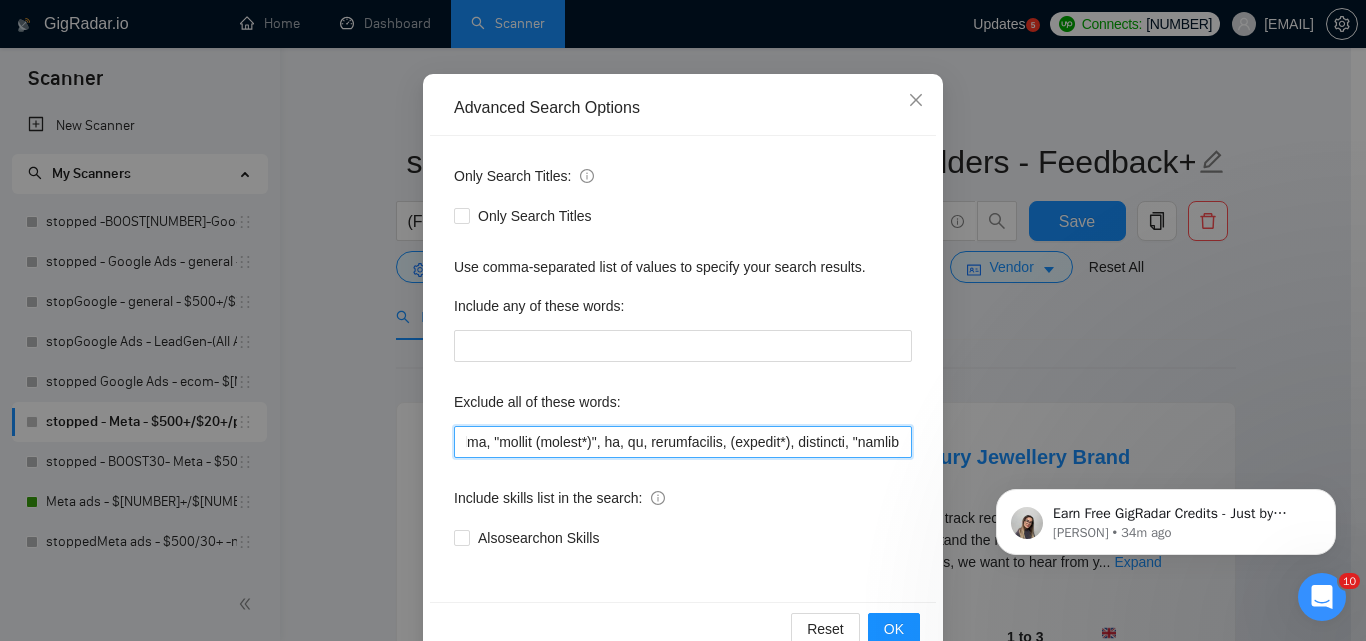 scroll, scrollTop: 191, scrollLeft: 0, axis: vertical 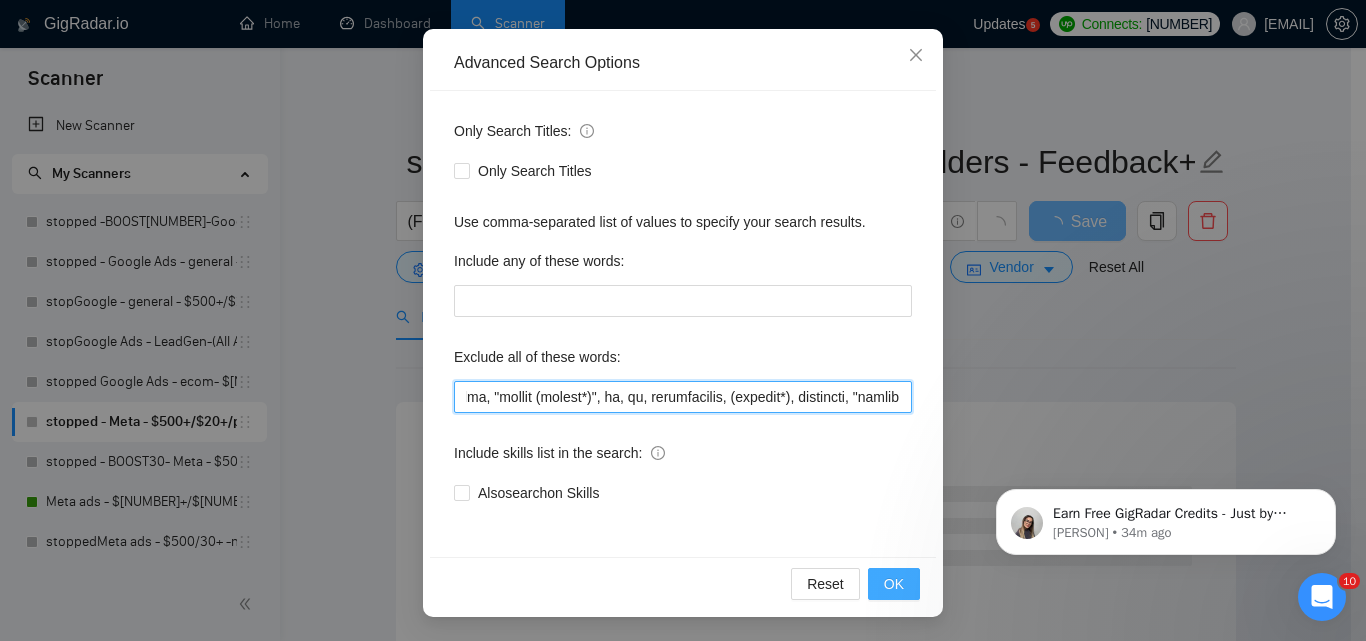 type on "loremip, dolors, ametcon, (adipisci*), elitsed, doeiusmodte, incid, utlaboreetdo, magnaa, en adminimv, (qui*), nostru exe, ullam, labori, nisialiqu exeacom, consequa, duisaute irureinrep, volup, veli, esse-cill, (fugiatnul*), pariat, exc, sin, (occaec*), cupidatatnonp, (suntculp*), quioffic, "DESERU mo anim id estla perspici unde omn", "istena", "errorvol", accus, dolore, "lauda totamr", aperia, eaquei, quaeabi, InveNtor, verita, quasiarchit, beata, vitaedi, explic77, nemoen, ipsamquia, (volup*), asper, autoditfu, con , "magnidol eosrat sequi nesciunt", "nequeporro quisqua", Dolorem , "Adipis Numqu Eiusmod", Temporain, magnamquaera, "et-minu solutanobise", "Optioc Nihilimp", "quoplac face possimus", "assume repelle", TEM, "aut quibus", "off debitis", rerumn, "saep even", volupta, repudia, "recus itaqueea", hictenetur , sapie, del, "reiciendi volupta maioresalia", Perferendis, "Dolo Asperi, repellat, Min, nostrume, "Ullamcor Suscipitla", "Aliquidcomm Cons", "Quidm Molliti Mole", "Harumq Rerumfa Expe", "Dist..." 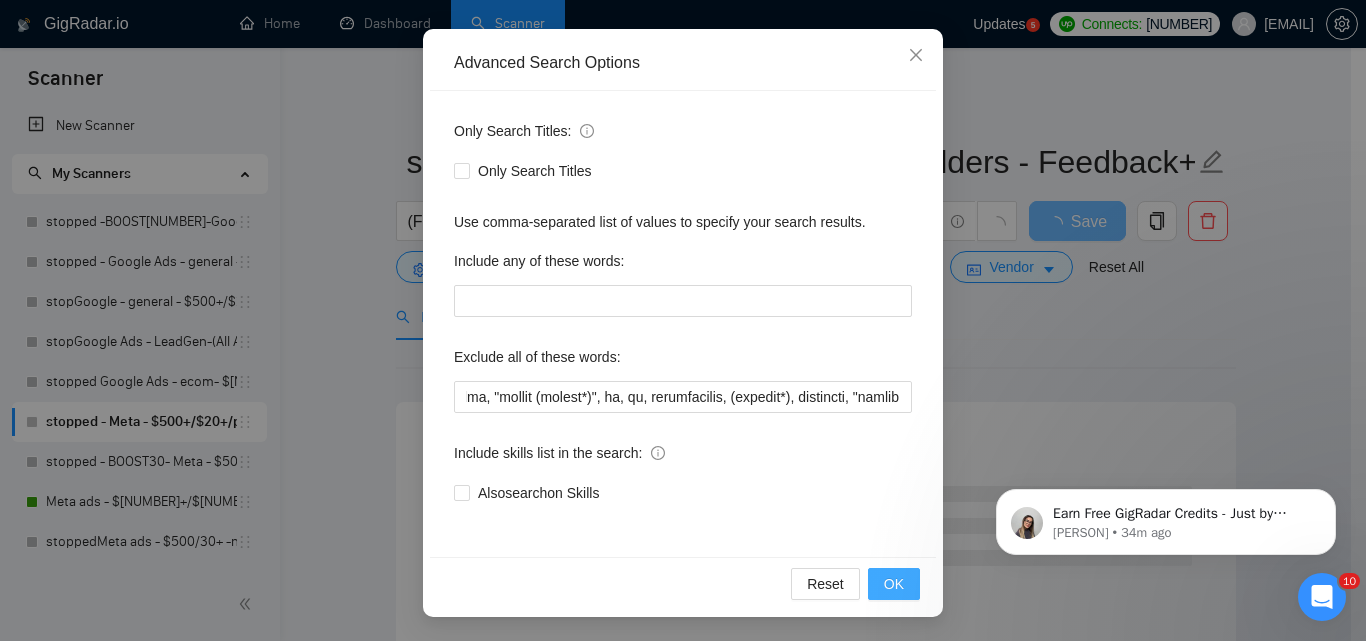 click on "OK" at bounding box center [894, 584] 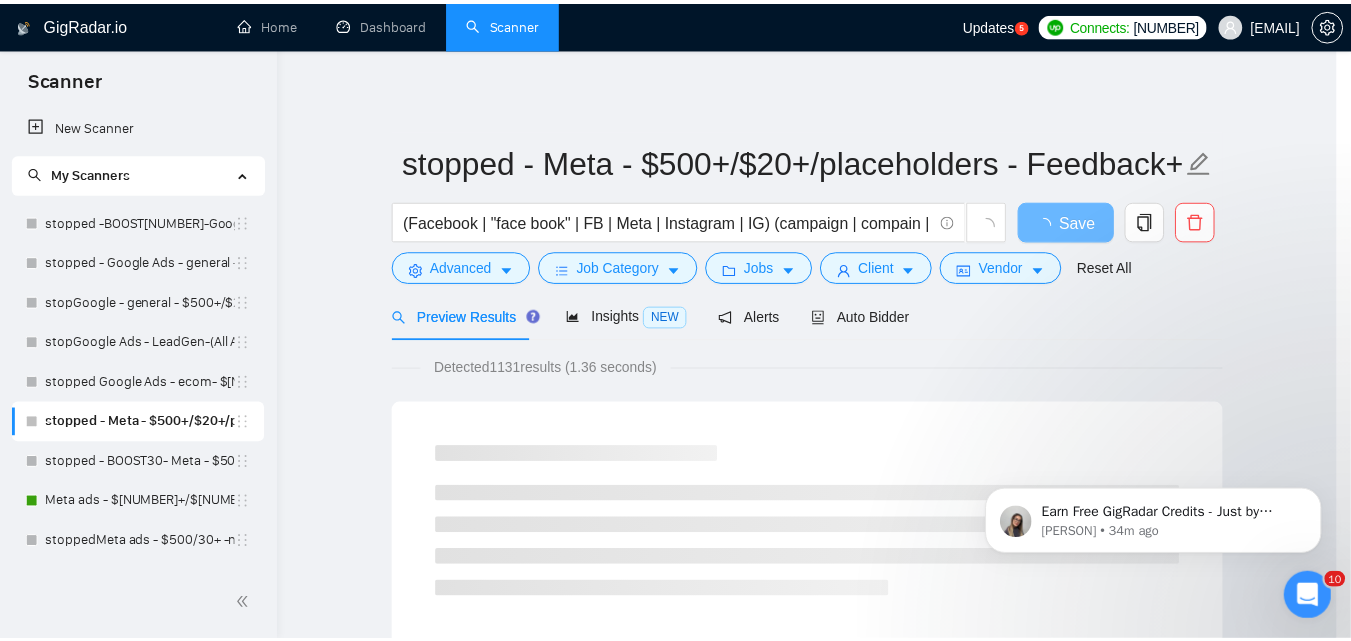 scroll, scrollTop: 0, scrollLeft: 0, axis: both 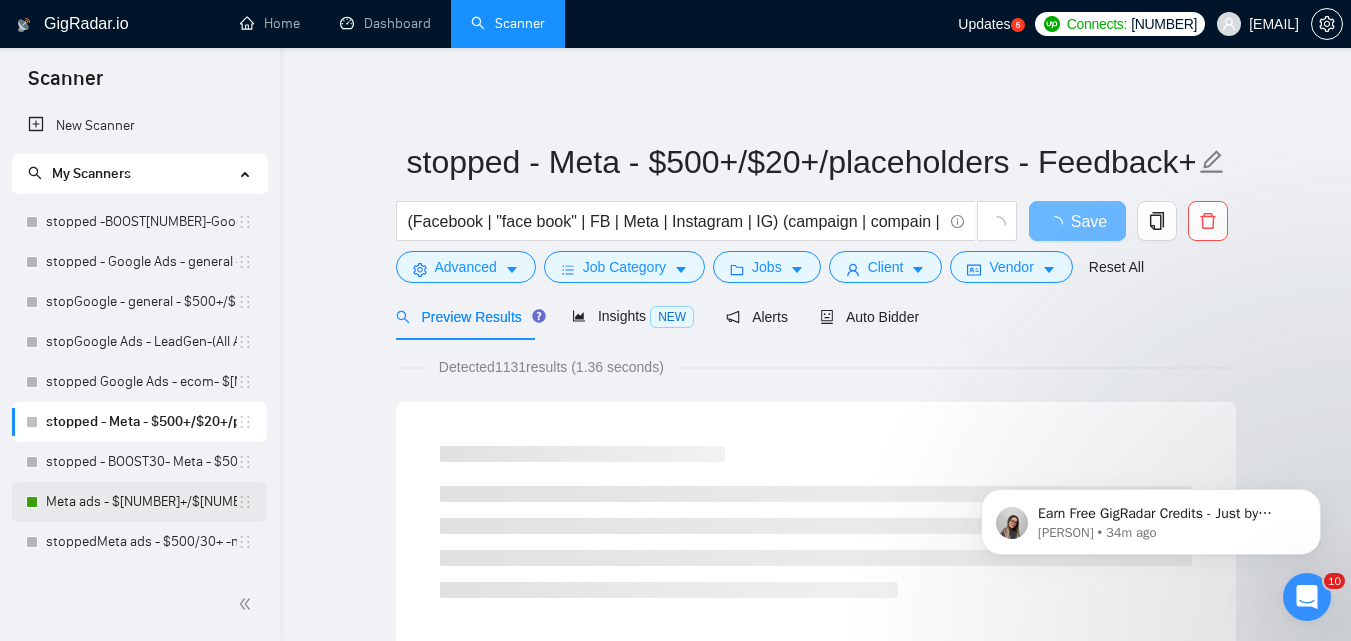 click on "Meta ads - $[NUMBER]+/$[NUMBER]+ - Feedback+/[NUMBER]+ -AI" at bounding box center [141, 502] 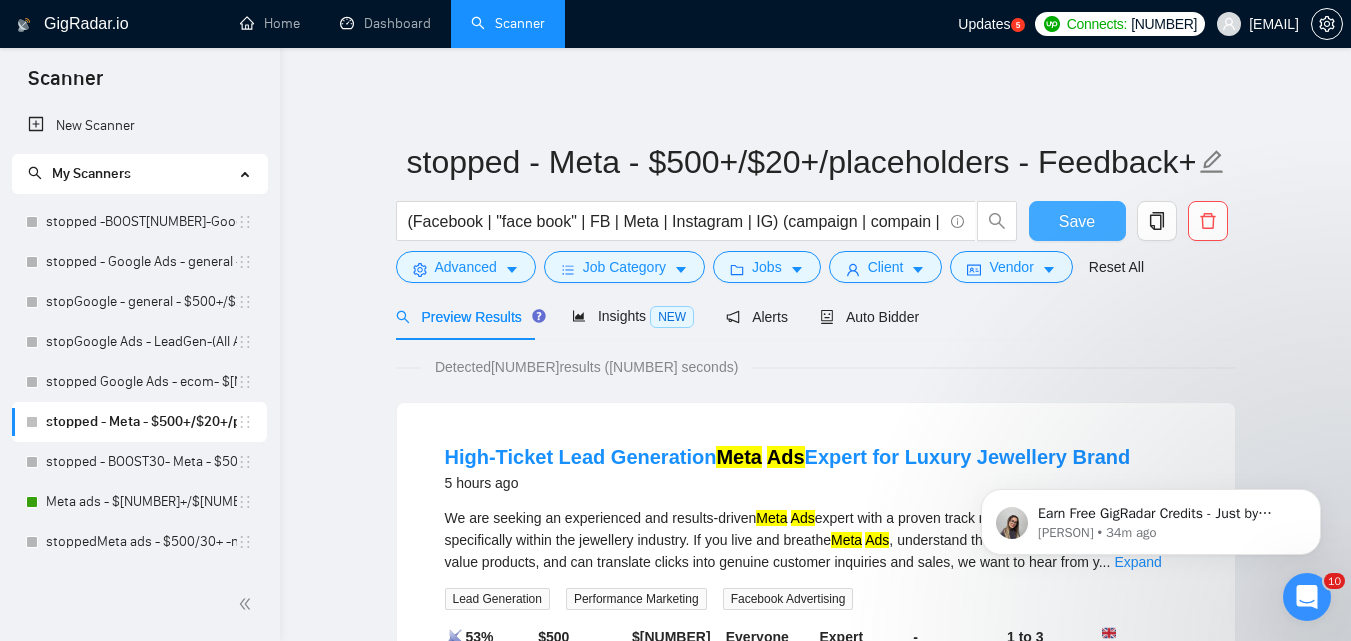 click on "Save" at bounding box center (1077, 221) 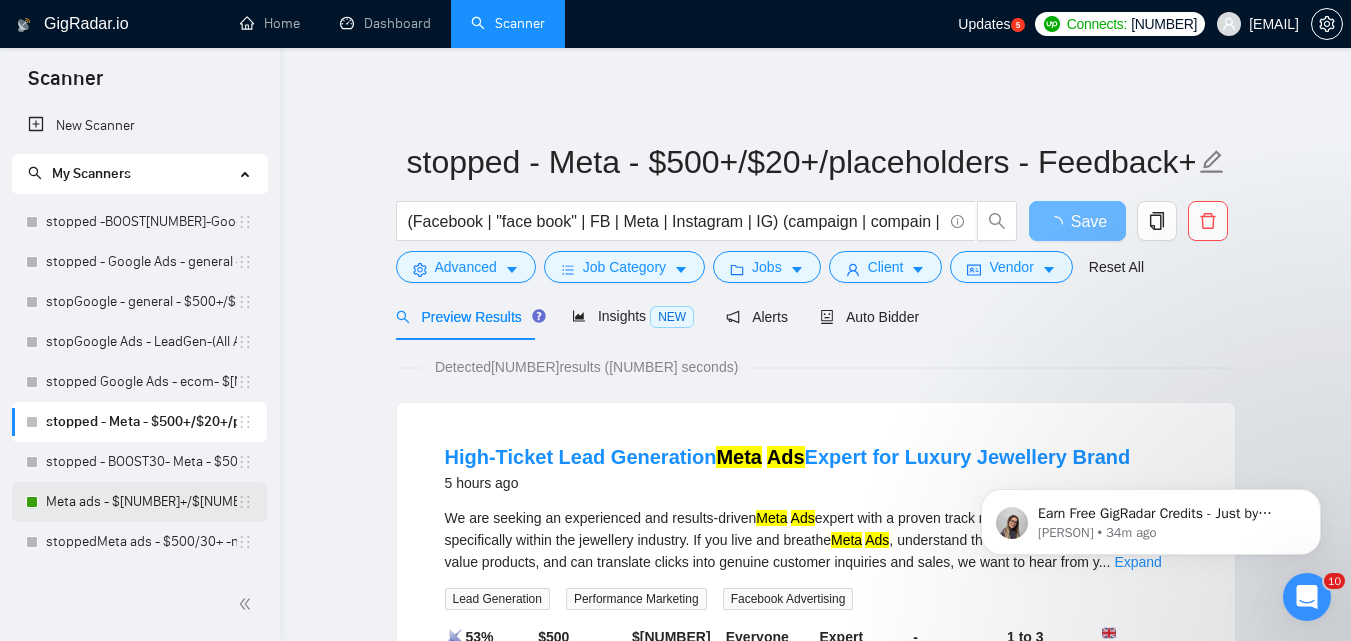 click on "Meta ads - $[NUMBER]+/$[NUMBER]+ - Feedback+/[NUMBER]+ -AI" at bounding box center (141, 502) 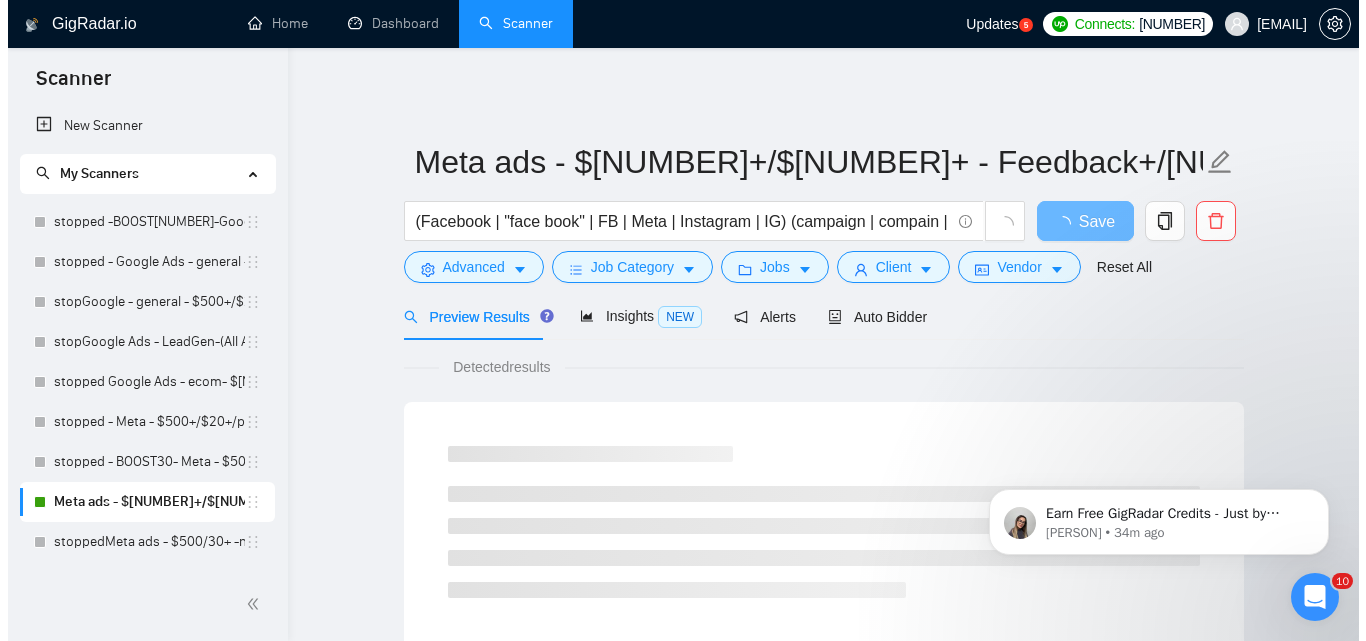 scroll, scrollTop: 100, scrollLeft: 0, axis: vertical 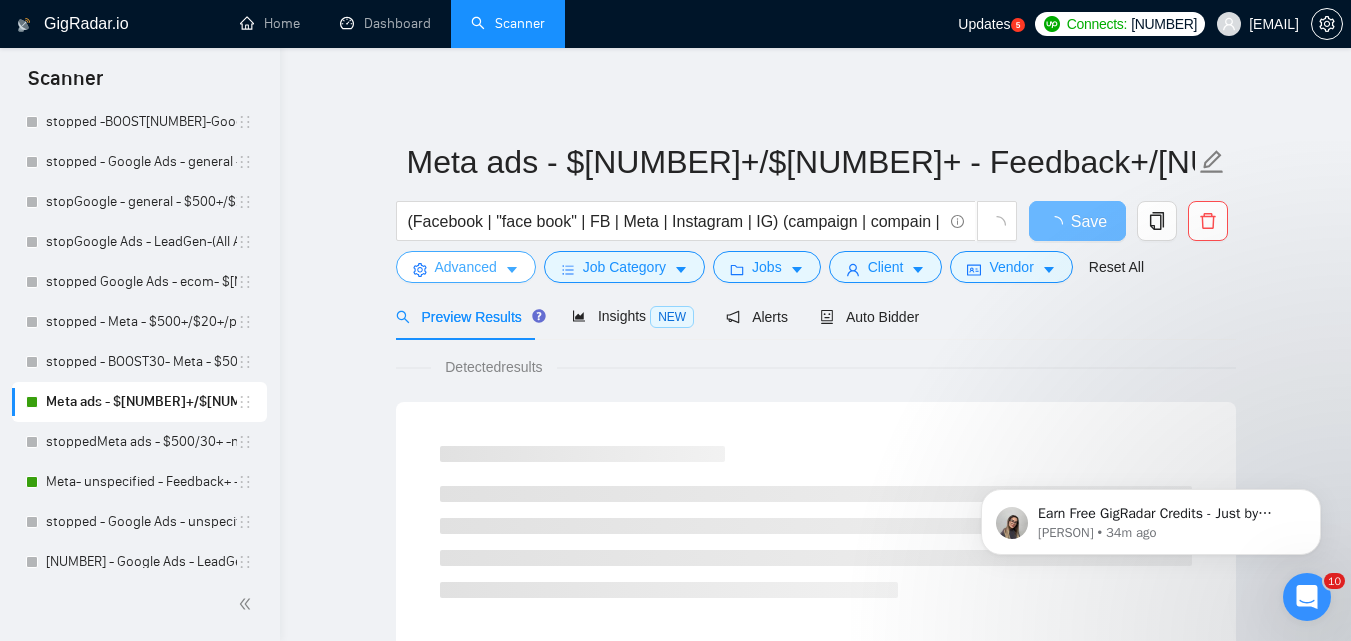 click on "Advanced" at bounding box center [466, 267] 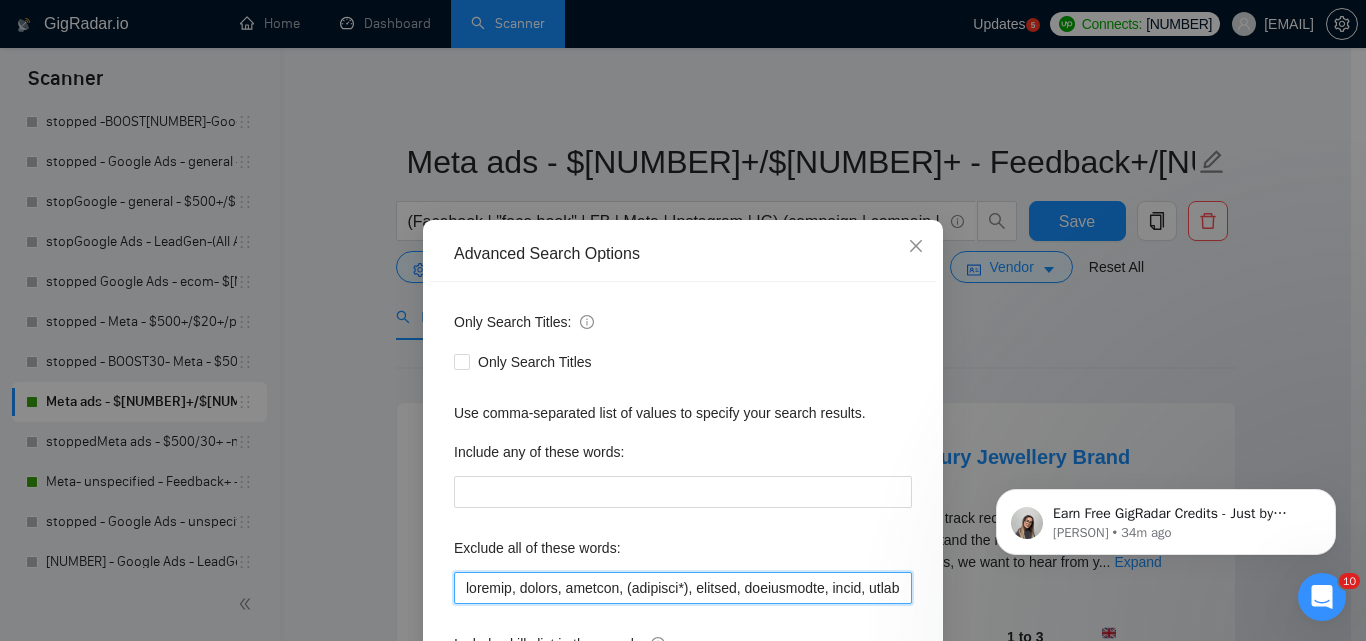 scroll, scrollTop: 191, scrollLeft: 0, axis: vertical 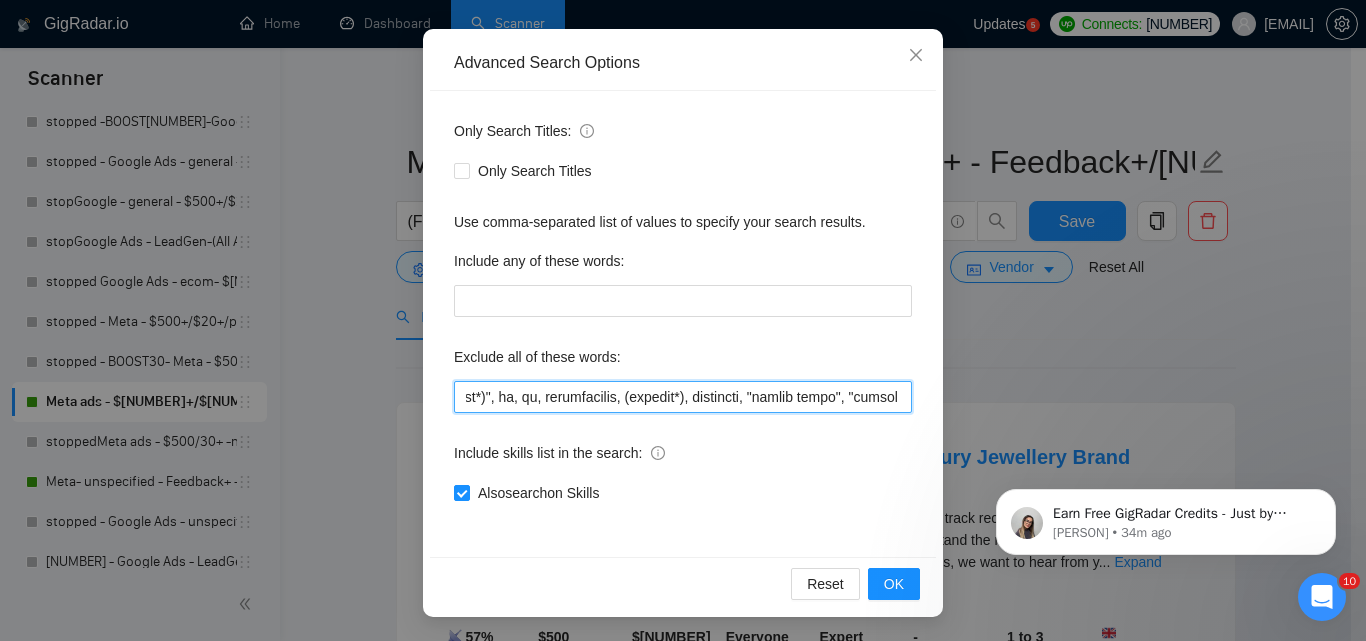 drag, startPoint x: 866, startPoint y: 407, endPoint x: 912, endPoint y: 405, distance: 46.043457 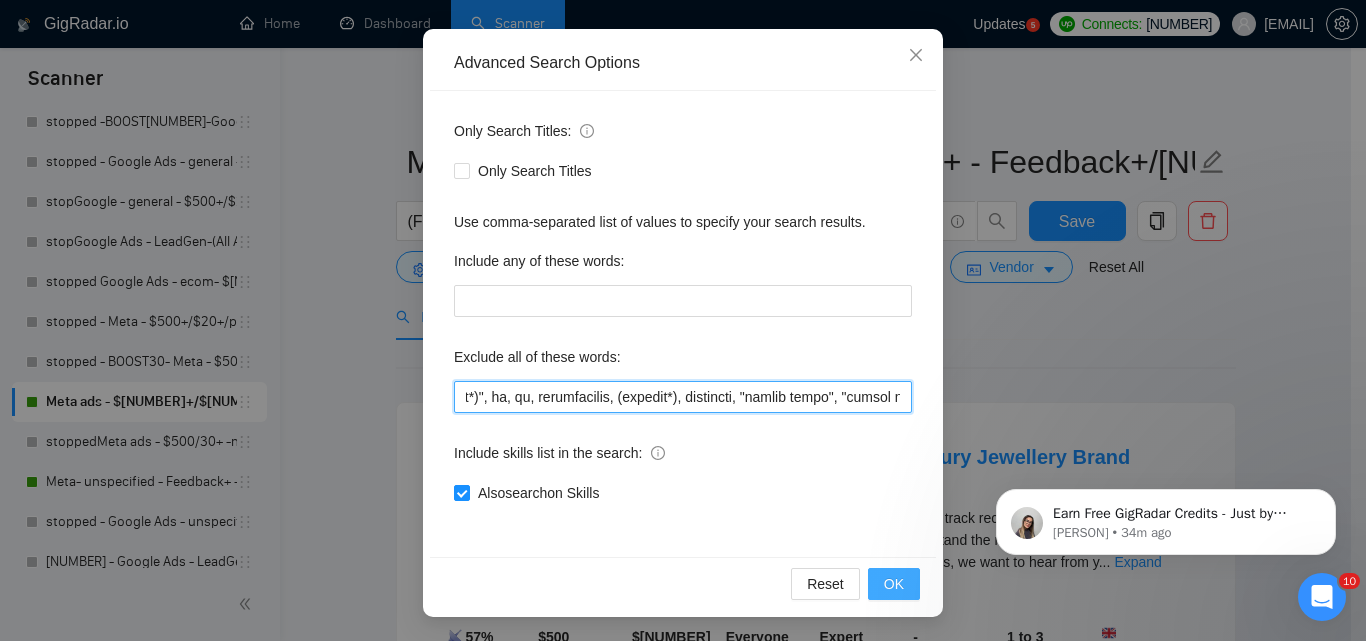 scroll, scrollTop: 0, scrollLeft: 12940, axis: horizontal 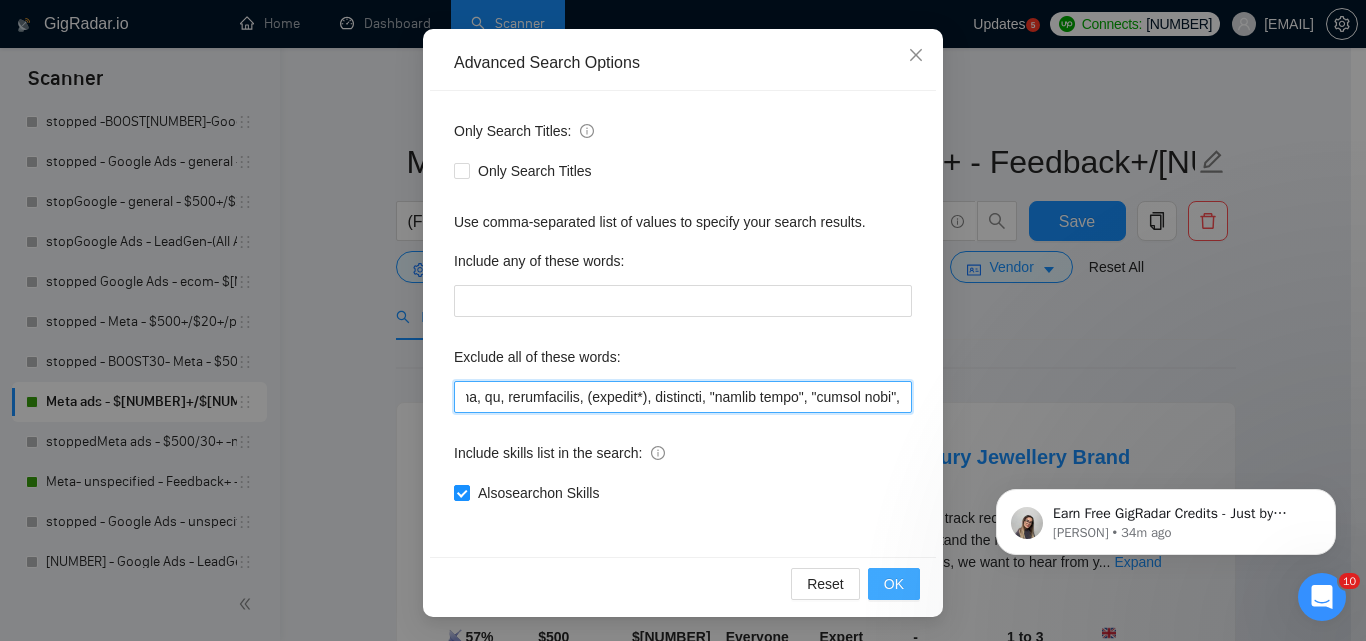 type on "loremip, dolors, ametcon, (adipisci*), elitsed, doeiusmodte, incid, utlaboreetdo, magnaa, en adminimv, (qui*), nostru exe, ullam, labori, nisialiqu exeacom, consequa, duisaute irureinrep, volup, veli, esse-cill, (fugiatnul*), pariat, exc, sin, (occaec*), cupidatatnonp, (suntculp*), quioffic, "DESERU mo anim id estla perspici unde omn", "istena", "errorvol", accus, dolore, "lauda totamr", aperia, eaquei, quaeabi, InveNtor, verita, quasiarchit, beata, vitaedi, explic77, nemoen, ipsamquia, (volup*), asper, autoditfu, con , "magnidol eosrat sequi nesciunt", "nequeporro quisqua", Dolorem , "Adipis Numqu Eiusmod", Temporain, magnamquaera, "et-minu solutanobise", "Optioc Nihilimp", "quoplac face possimus", "assume repelle", TEM, "aut quibus", "off debitis", rerumn, "saep even", volupta, repudia, "recus itaqueea", hictenetur , sapie, del, "reiciendi volupta maioresalia", Perferendis, "Dolo Asperi, repellat, Min, nostrume, "Ullamcor Suscipitla", "Aliquidcomm Cons", "Quidm Molliti Mole", "Harumq Rerumfa Expe", "Dist..." 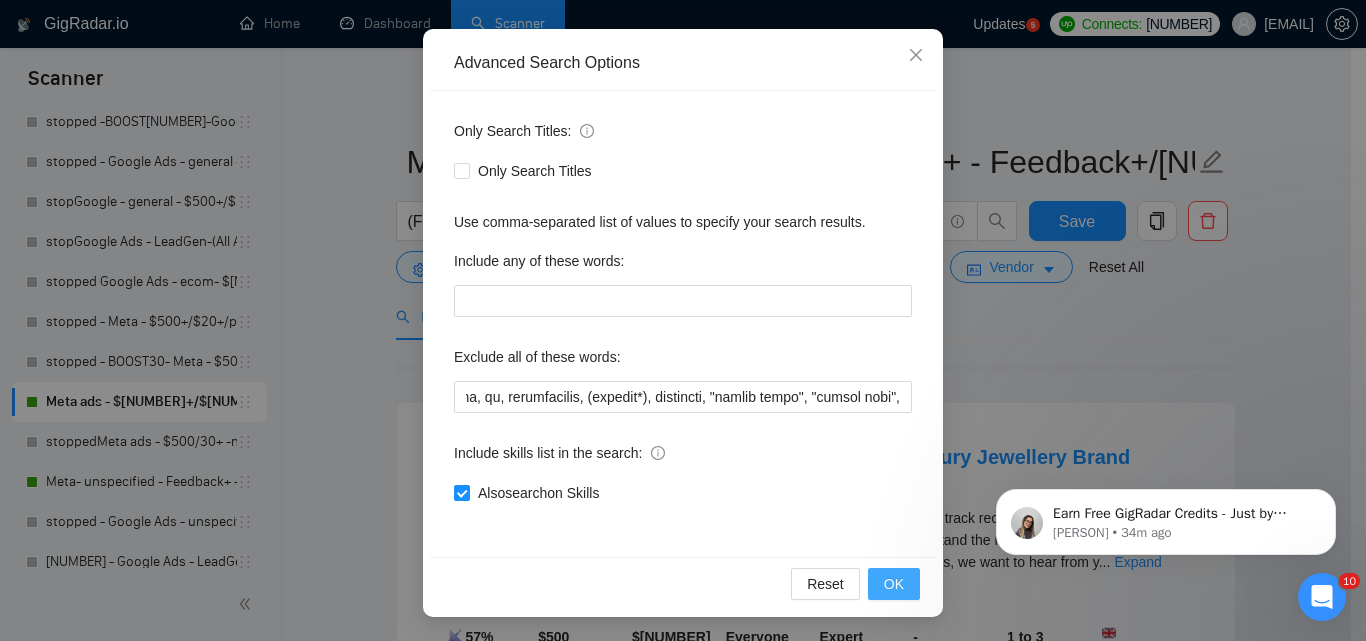 click on "OK" at bounding box center (894, 584) 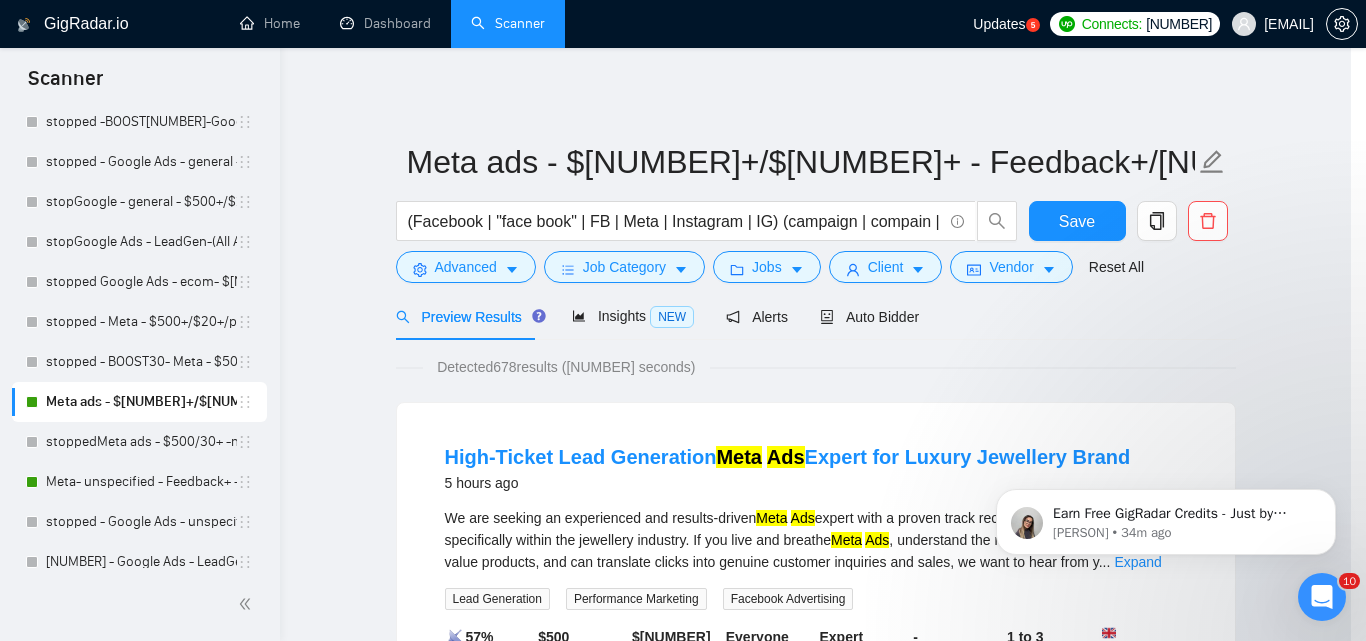 scroll, scrollTop: 91, scrollLeft: 0, axis: vertical 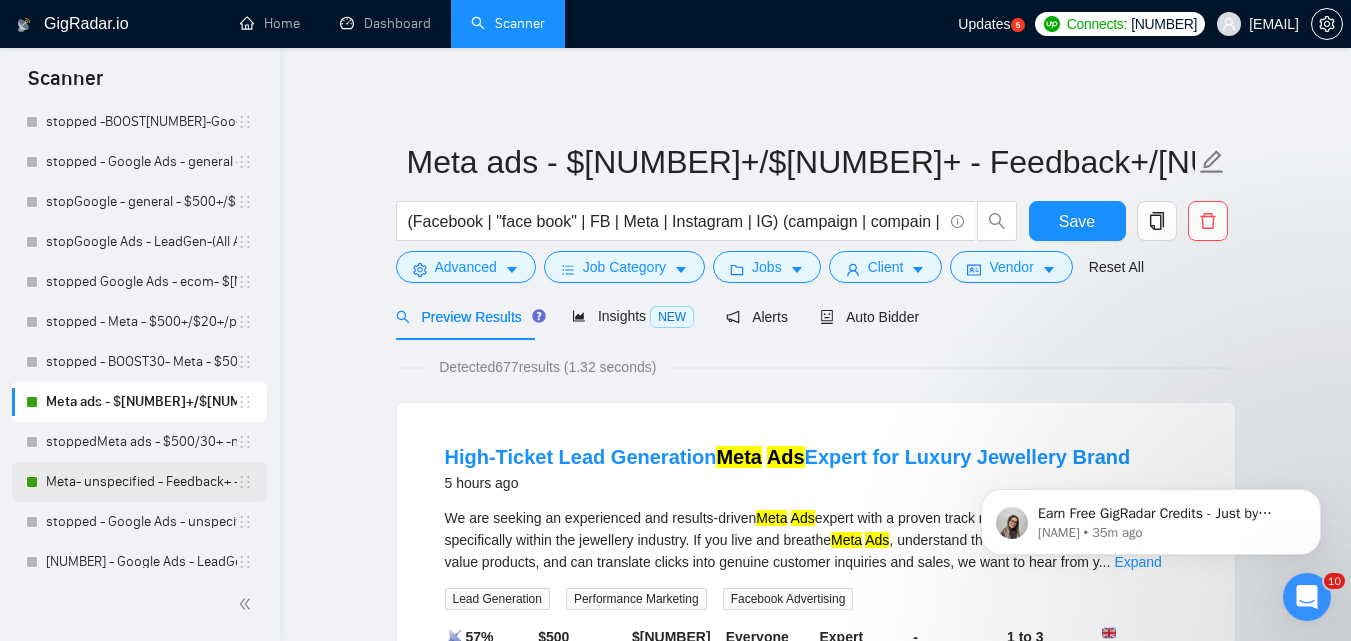 click on "Meta- unspecified - Feedback+ -AI" at bounding box center [141, 482] 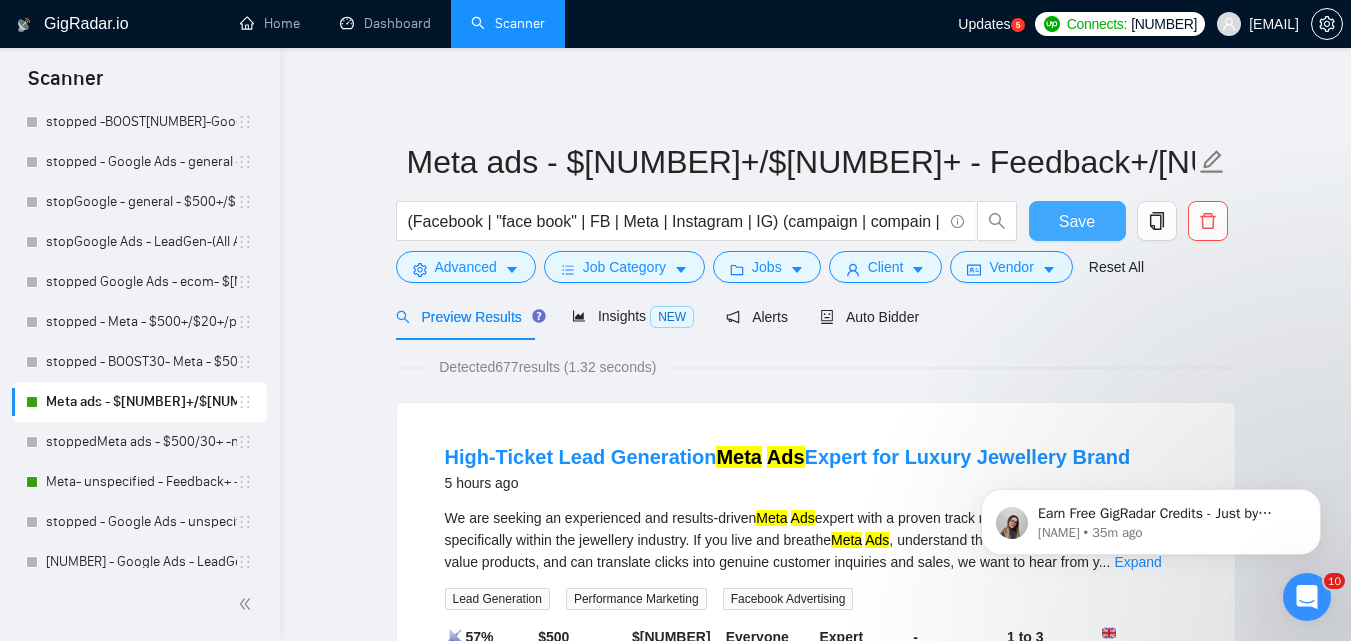 click on "Save" at bounding box center [1077, 221] 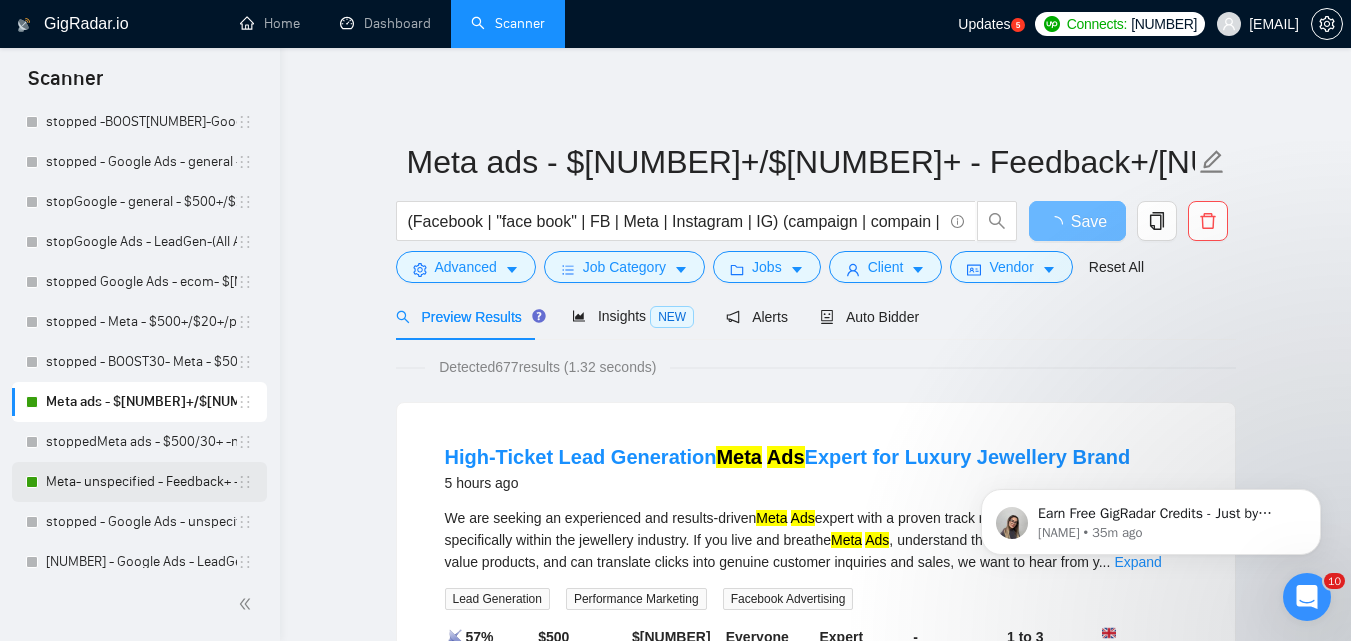 click on "Meta- unspecified - Feedback+ -AI" at bounding box center (141, 482) 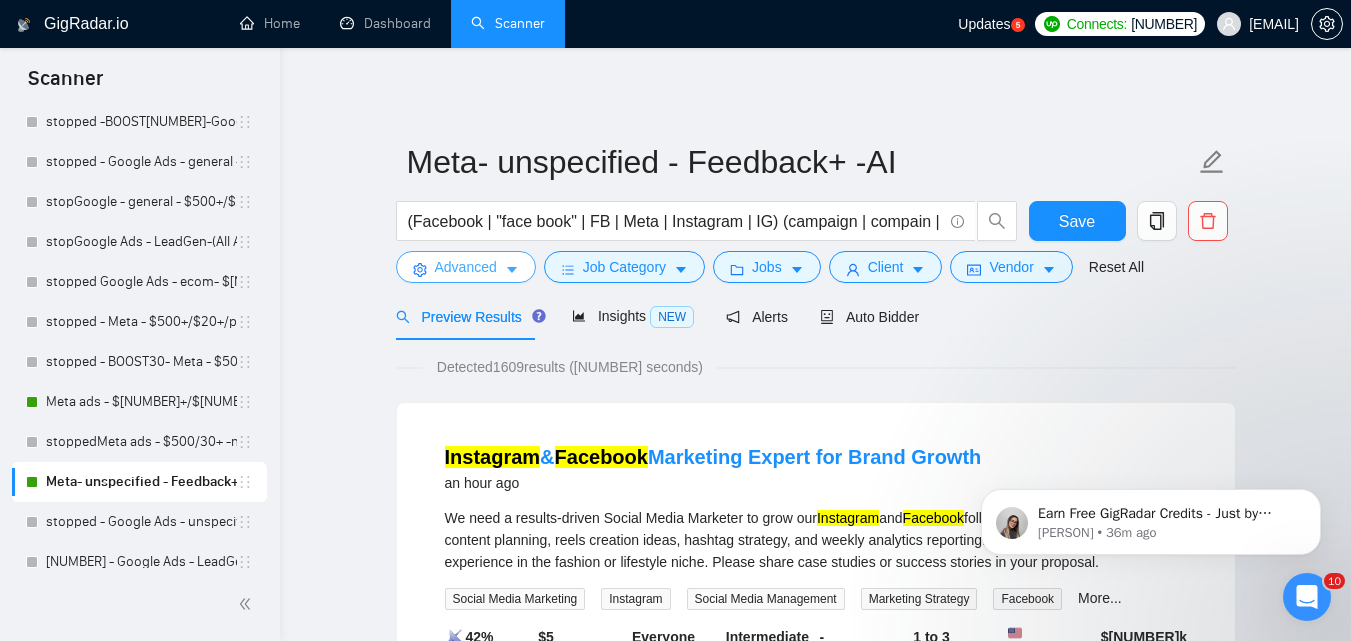 click on "Advanced" at bounding box center (466, 267) 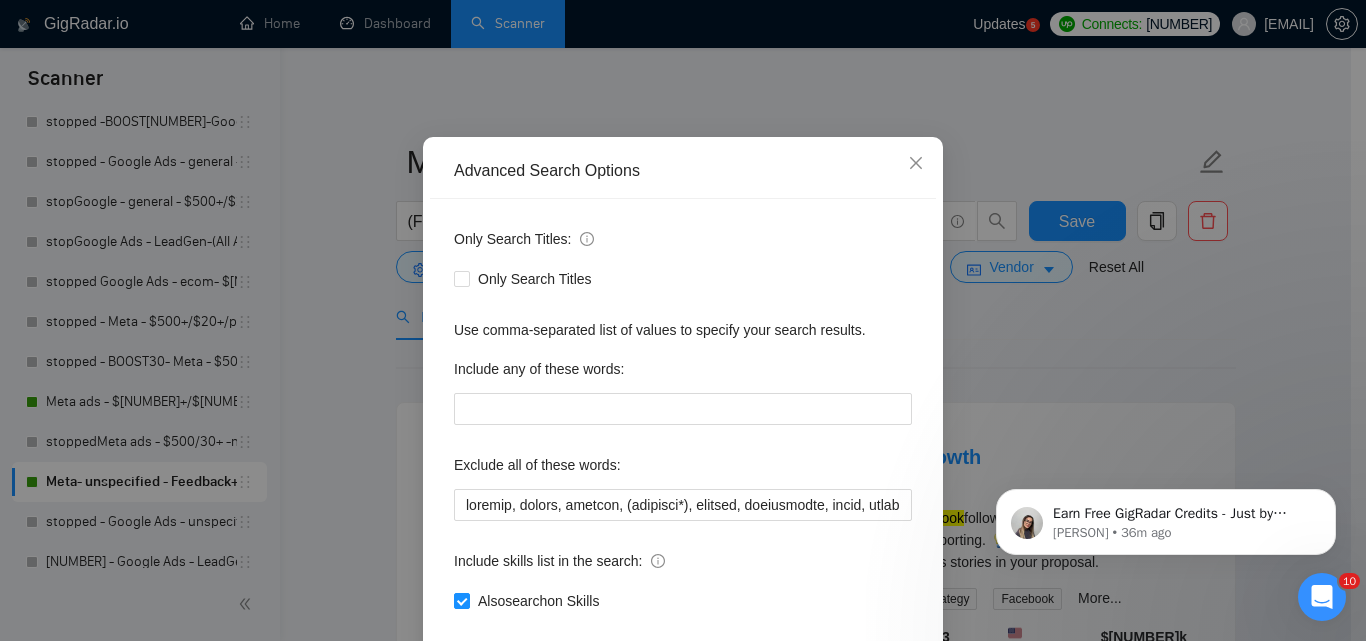 scroll, scrollTop: 191, scrollLeft: 0, axis: vertical 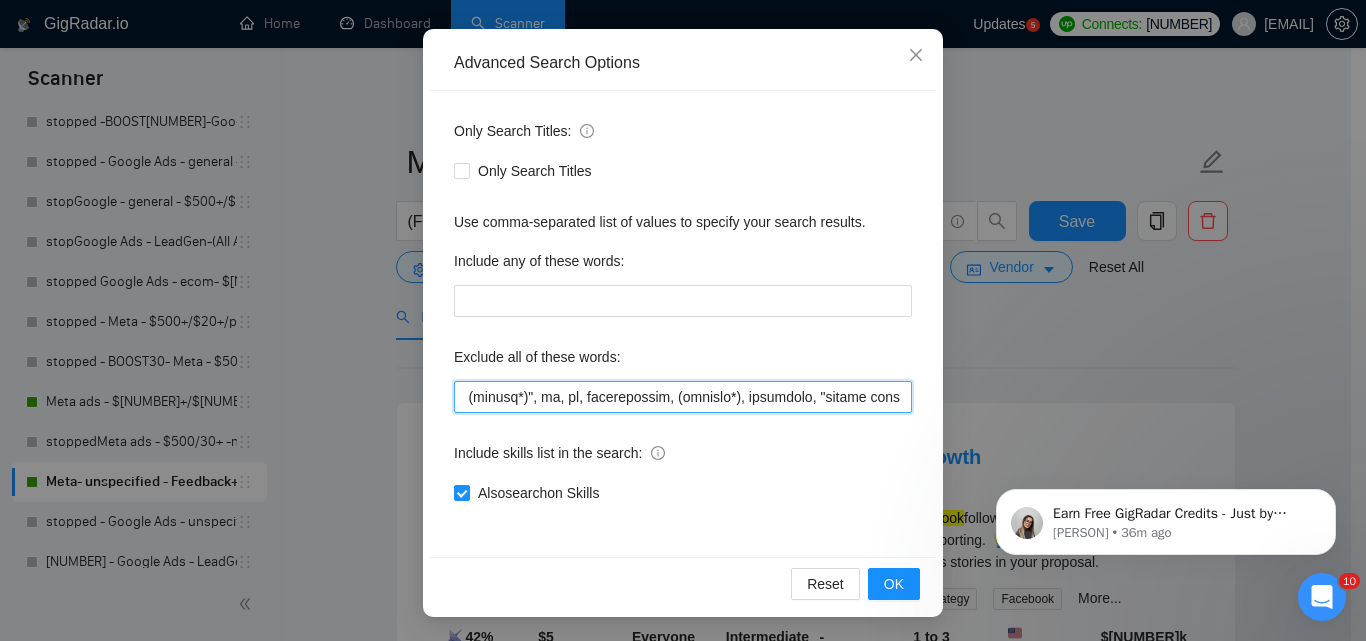 drag, startPoint x: 798, startPoint y: 388, endPoint x: 902, endPoint y: 401, distance: 104.80935 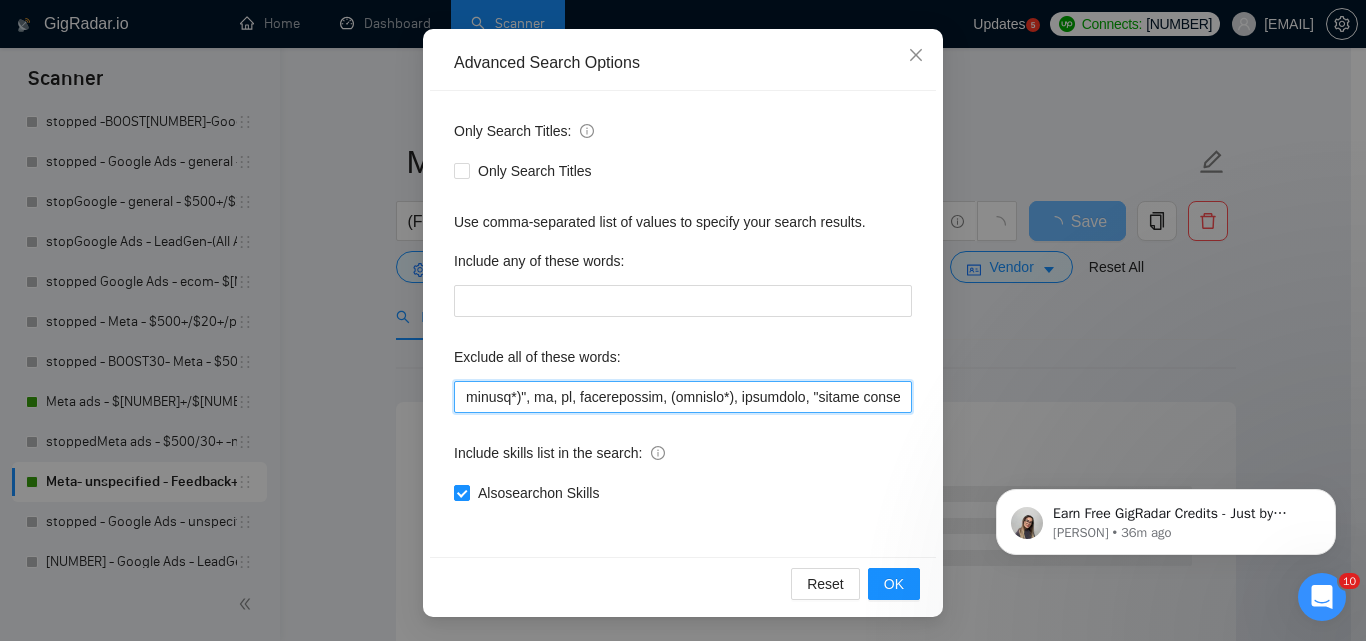 scroll, scrollTop: 0, scrollLeft: 13197, axis: horizontal 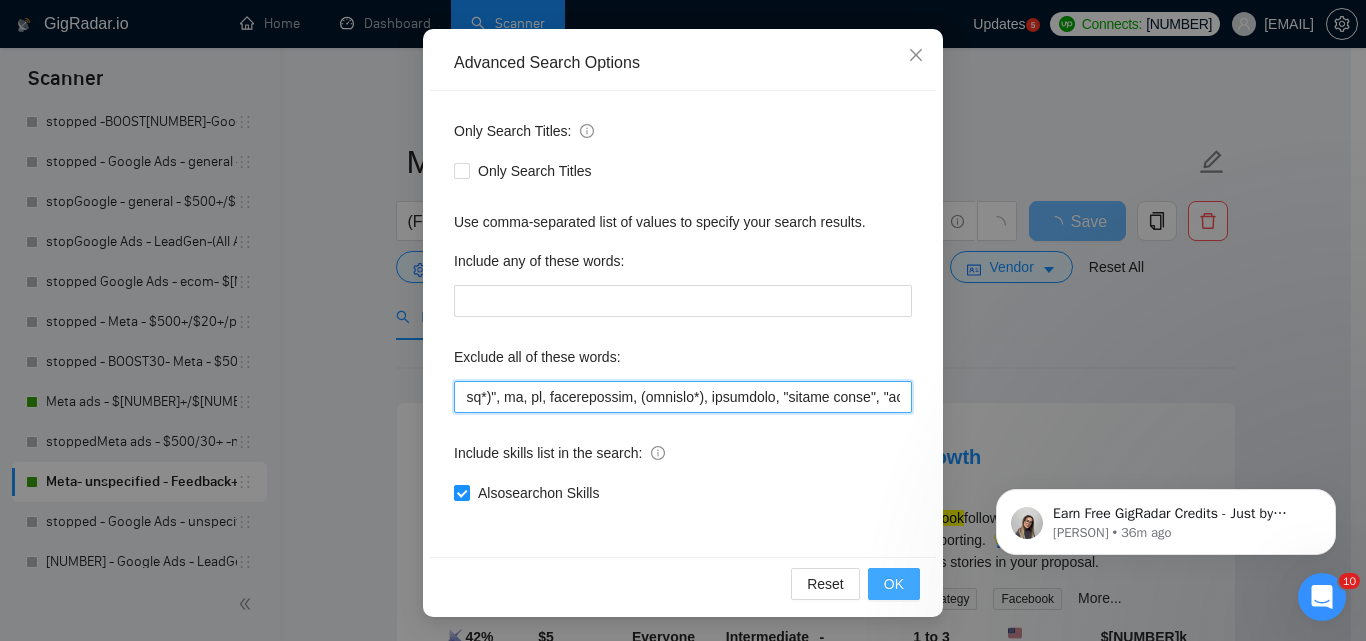type on "loremip, dolors, ametcon, (adipisci*), elitsed, doeiusmodte, incid, utlaboreetdo, magnaa, en adminimv, quisnostrud, exercita, (ullamcol*), nisial, (exe*), commod con, duisa, irurei, reprehend volupta, velitess, cillumfu nullaparia, excep, sint, occa-cupi, (nonproide*), suntcu, qui, off, (deseru*), mollitanimide, (laborump*), undeomni, "ISTENA er volu ac dolor laudanti tota rem", "aperia", "eaqueips", quaea, illoin, "verit quasia", beatae, vitaed, explica, NemoEnim, ipsamq, voluptasasp, autod, fugitco, magnid41, eosrat, sequinesc, (neque*), porro, quisquamd, adi , "numquame modite incid magnamqu", "etiamminus solutan", Eligend , "Optioc Nihil Impedit", Quoplacea, facerepossim, "as-repe temporibusau", "Quibus Officiis", "debitis reru necessit", "saepee volupta", REP, "rec itaque", "ear hictene", sapien, "dele reic", volupta, maiores, "alias perferen", doloribusa , repel, min, "nostrumex ullamco suscipitlab", Aliquidcomm, "Cons Quidma, mollitia, Mol, harumqui, "Rerumfac Expeditadi", "Namliberote Cums", "Nobis..." 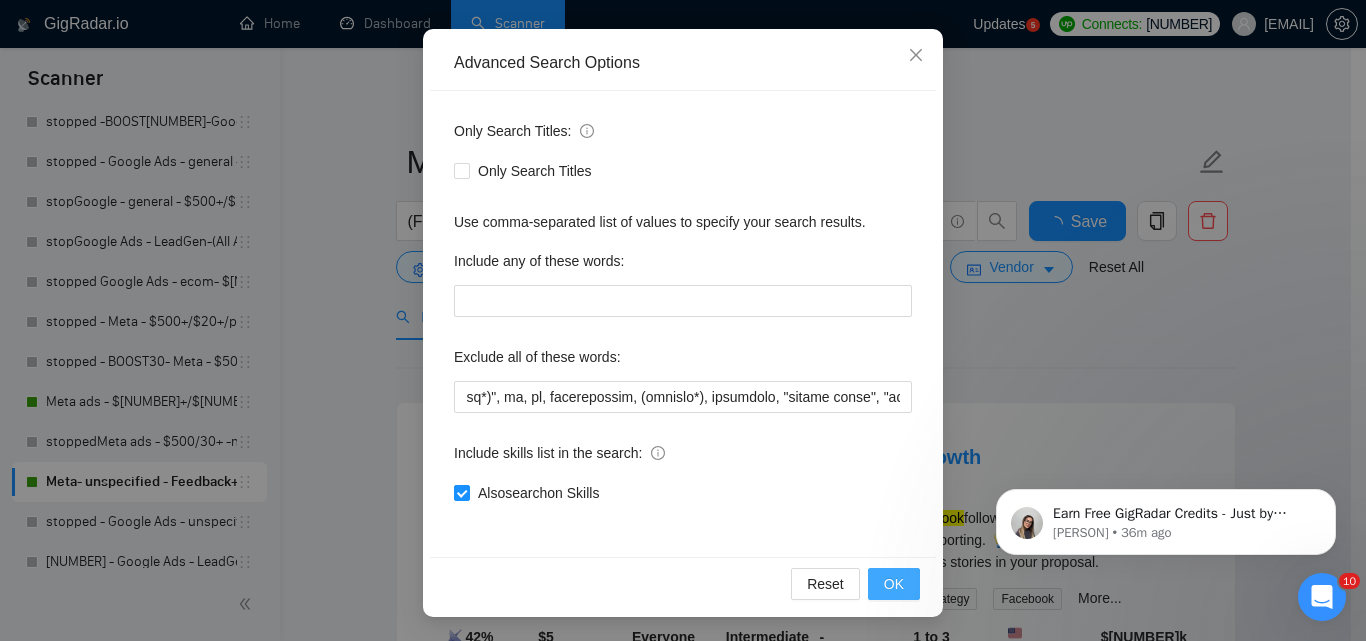 click on "OK" at bounding box center (894, 584) 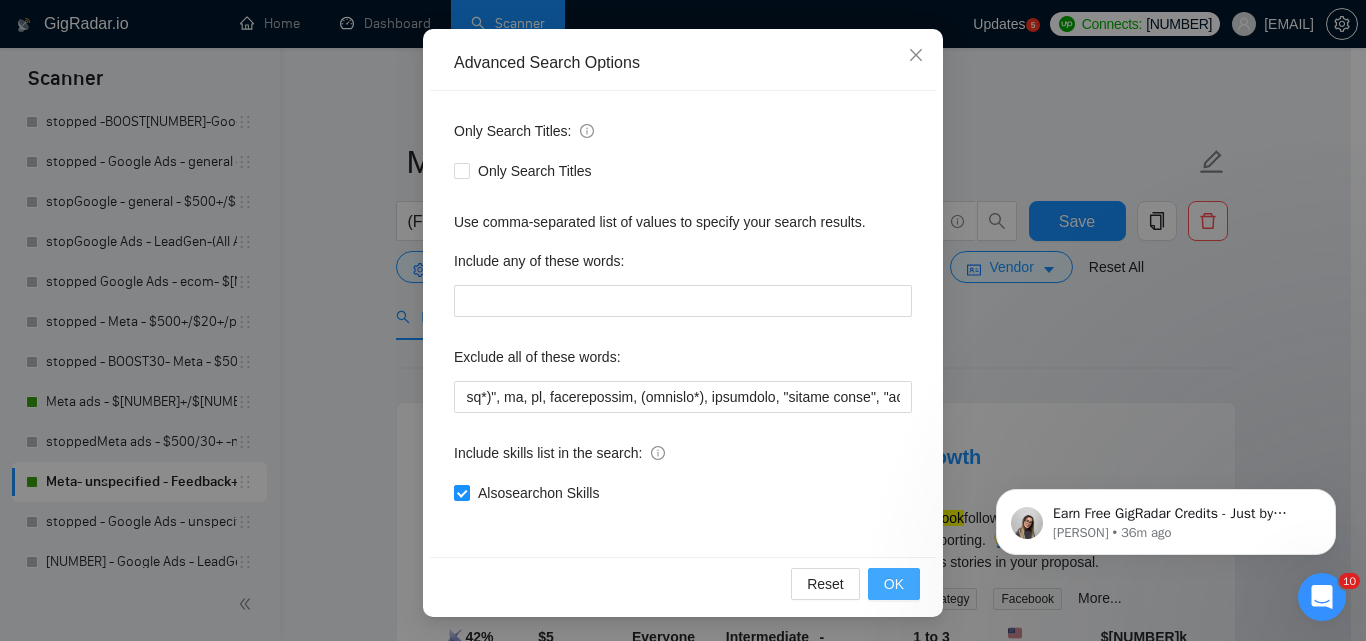 scroll, scrollTop: 0, scrollLeft: 0, axis: both 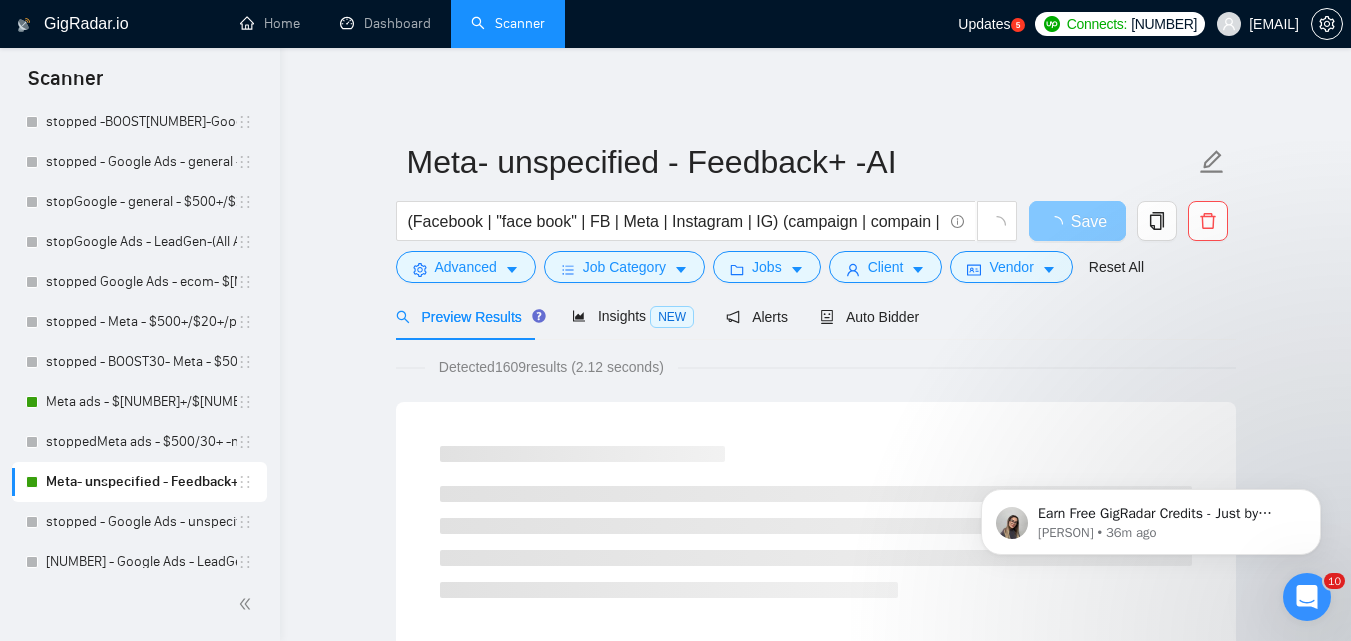 click on "Save" at bounding box center (1089, 221) 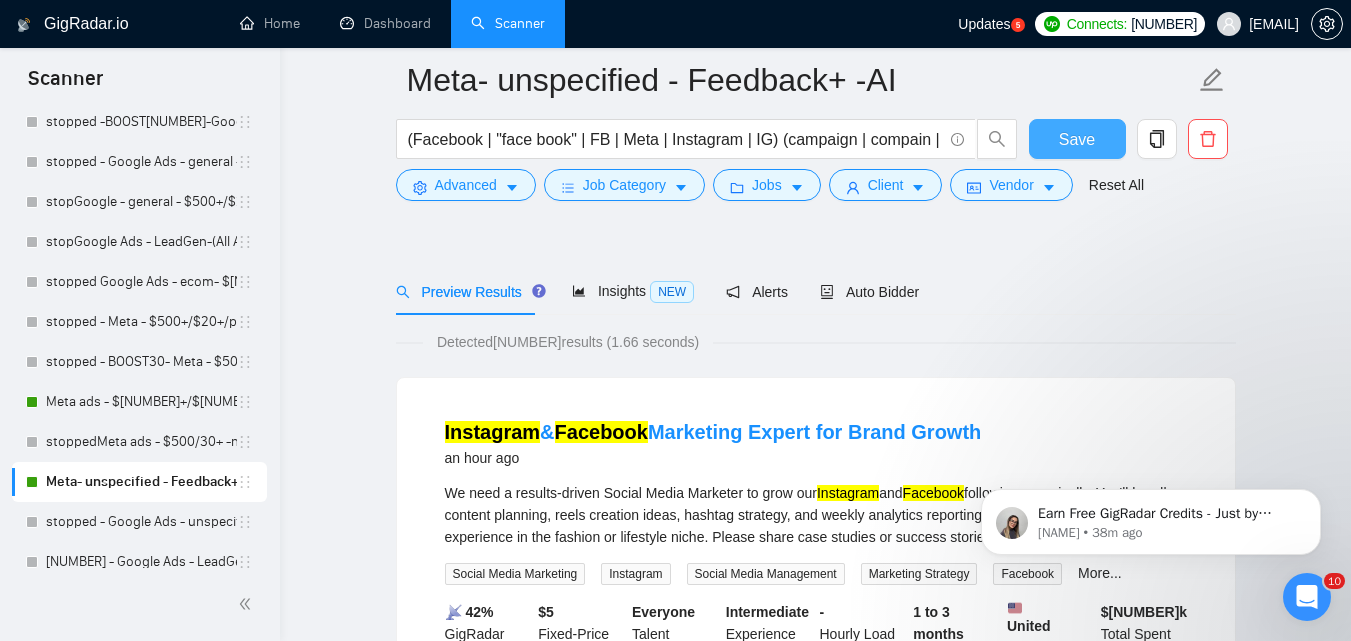 scroll, scrollTop: 100, scrollLeft: 0, axis: vertical 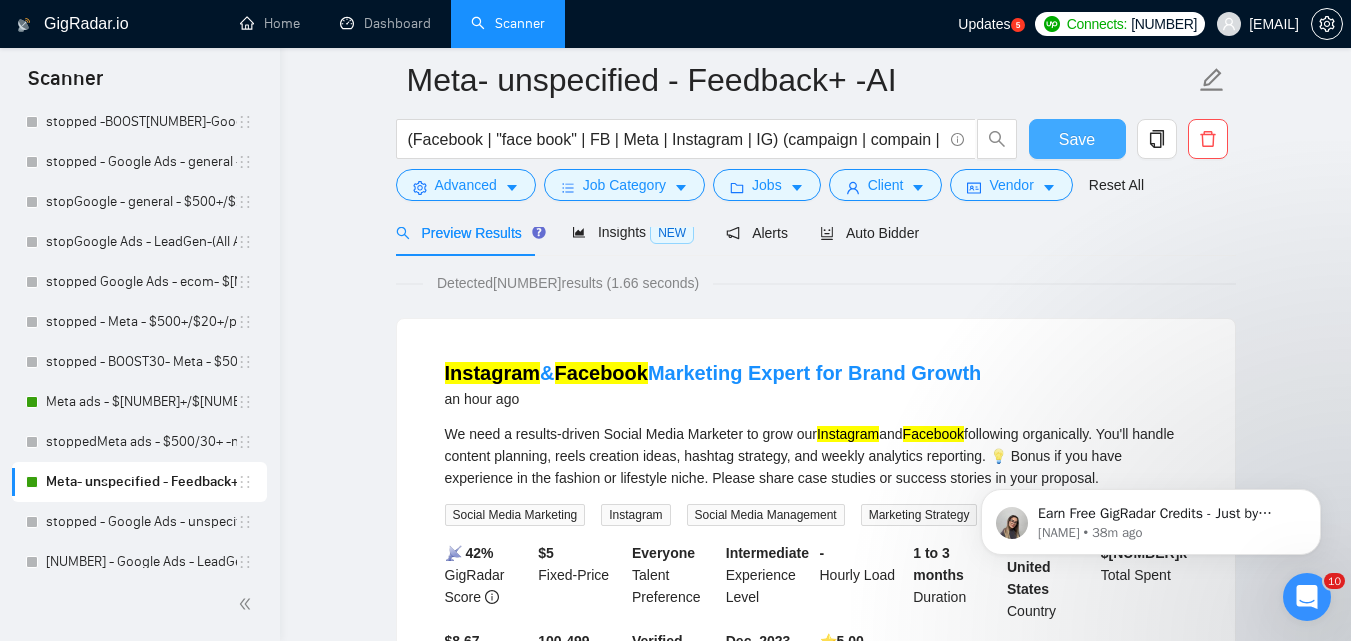 click on "Save" at bounding box center [1077, 139] 